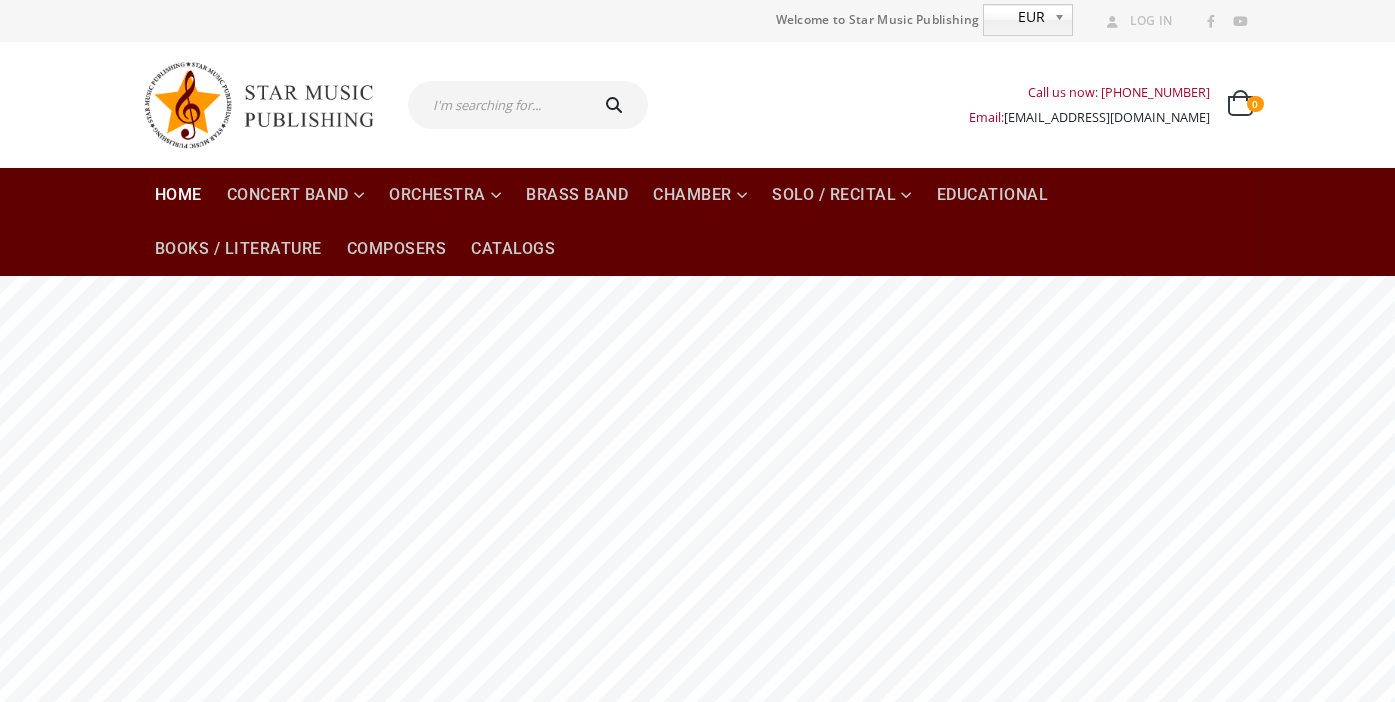 scroll, scrollTop: 0, scrollLeft: 0, axis: both 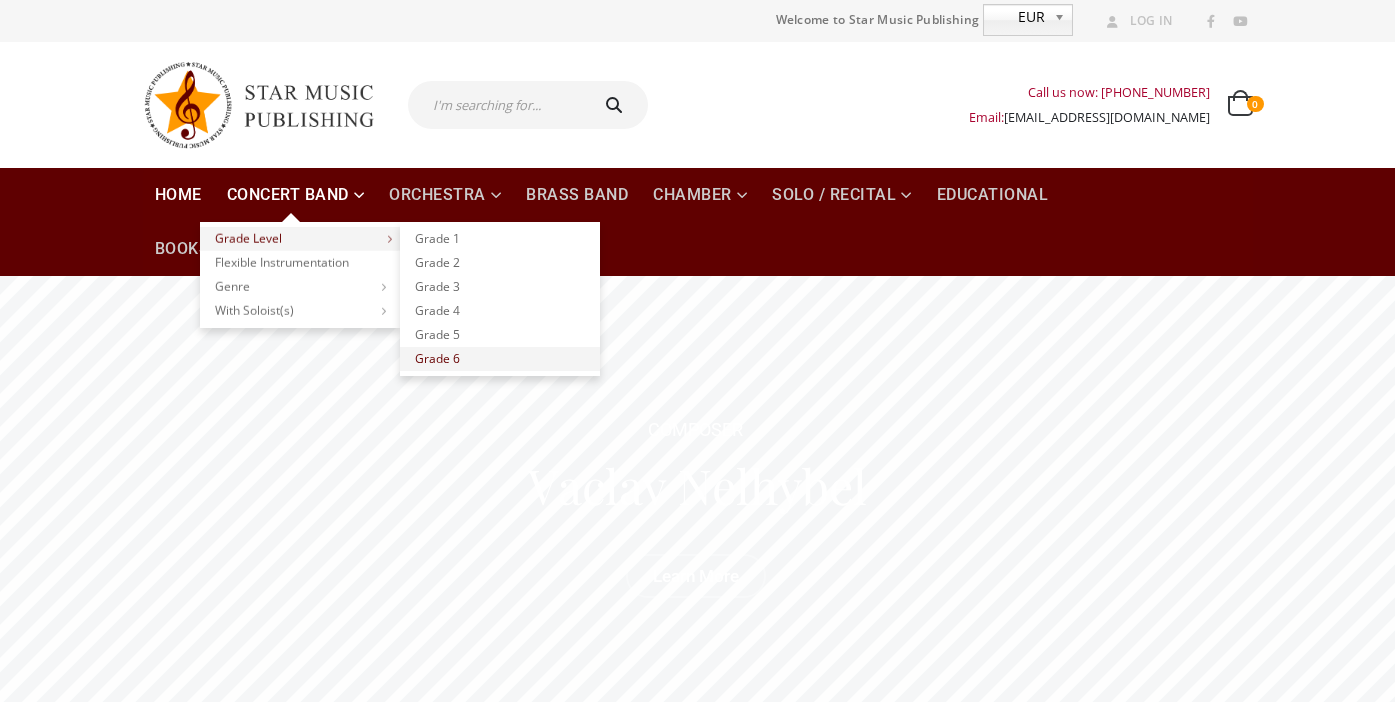 click on "Grade 6" at bounding box center [500, 359] 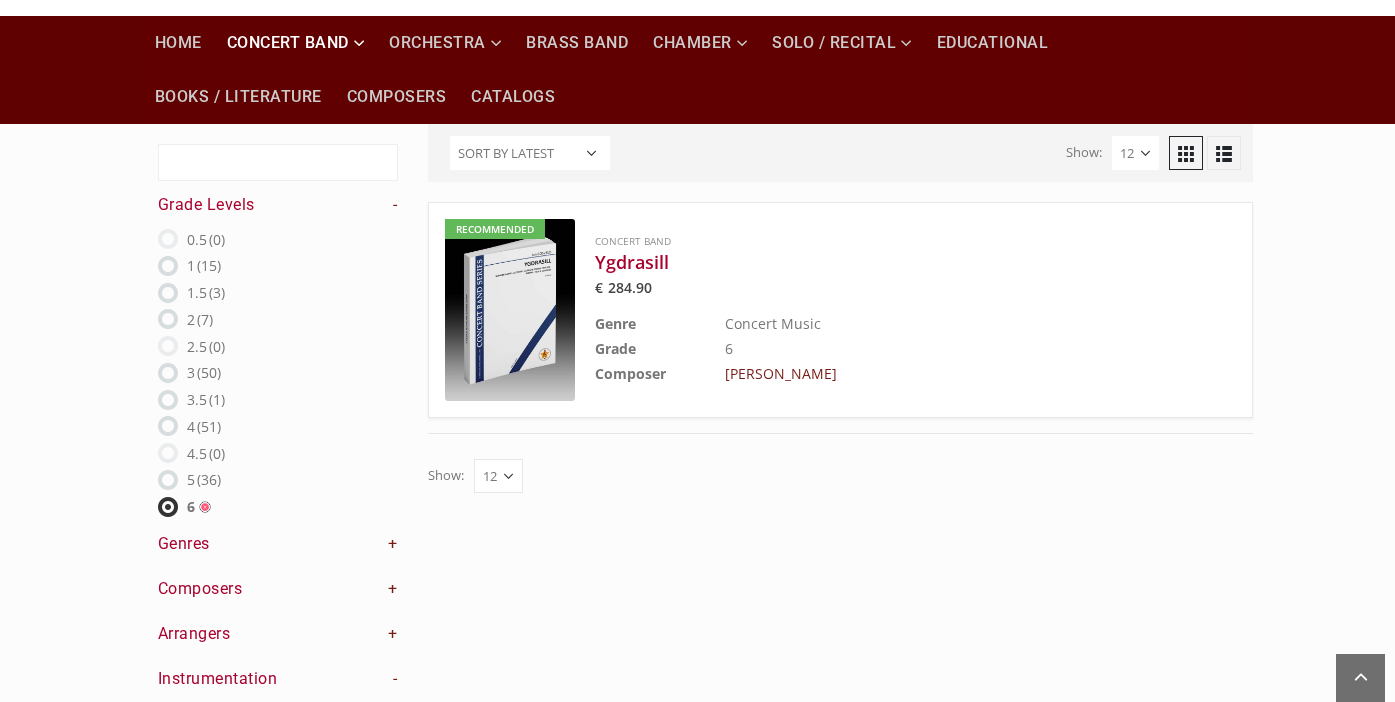 scroll, scrollTop: 149, scrollLeft: 0, axis: vertical 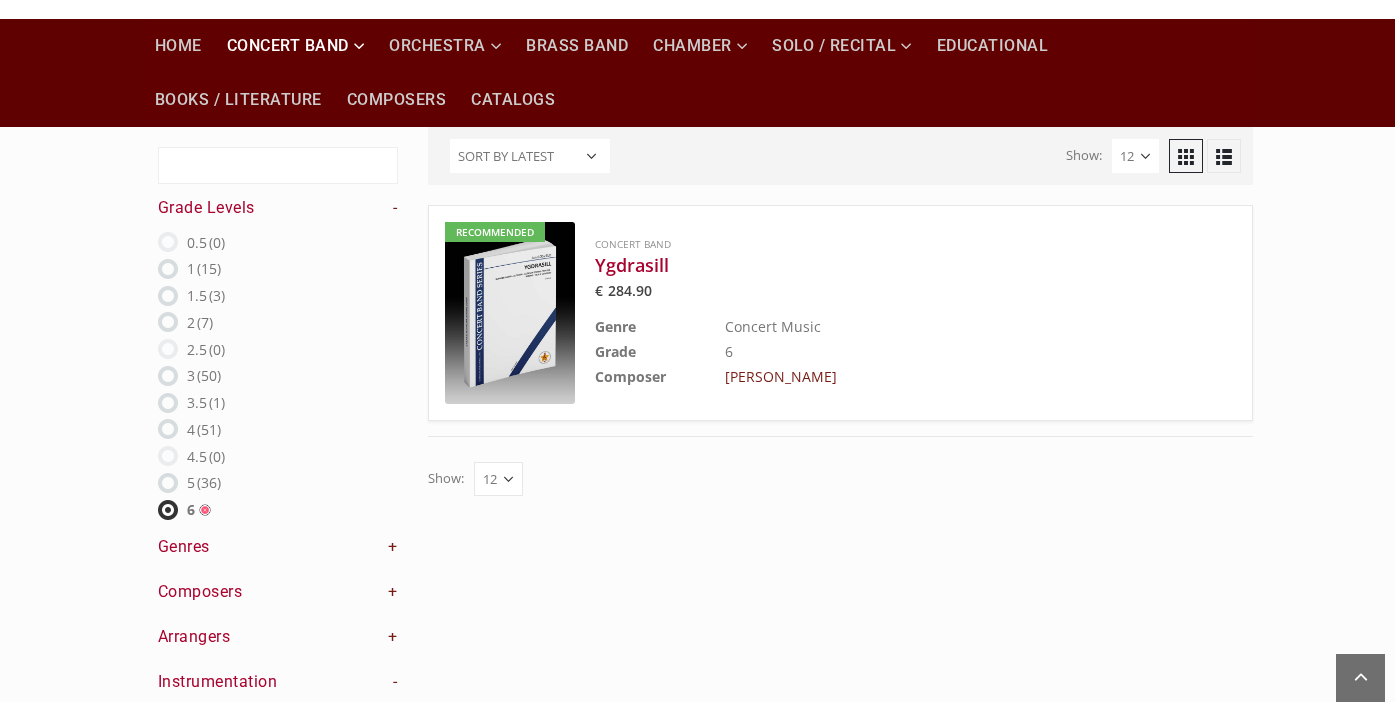 click at bounding box center (168, 483) 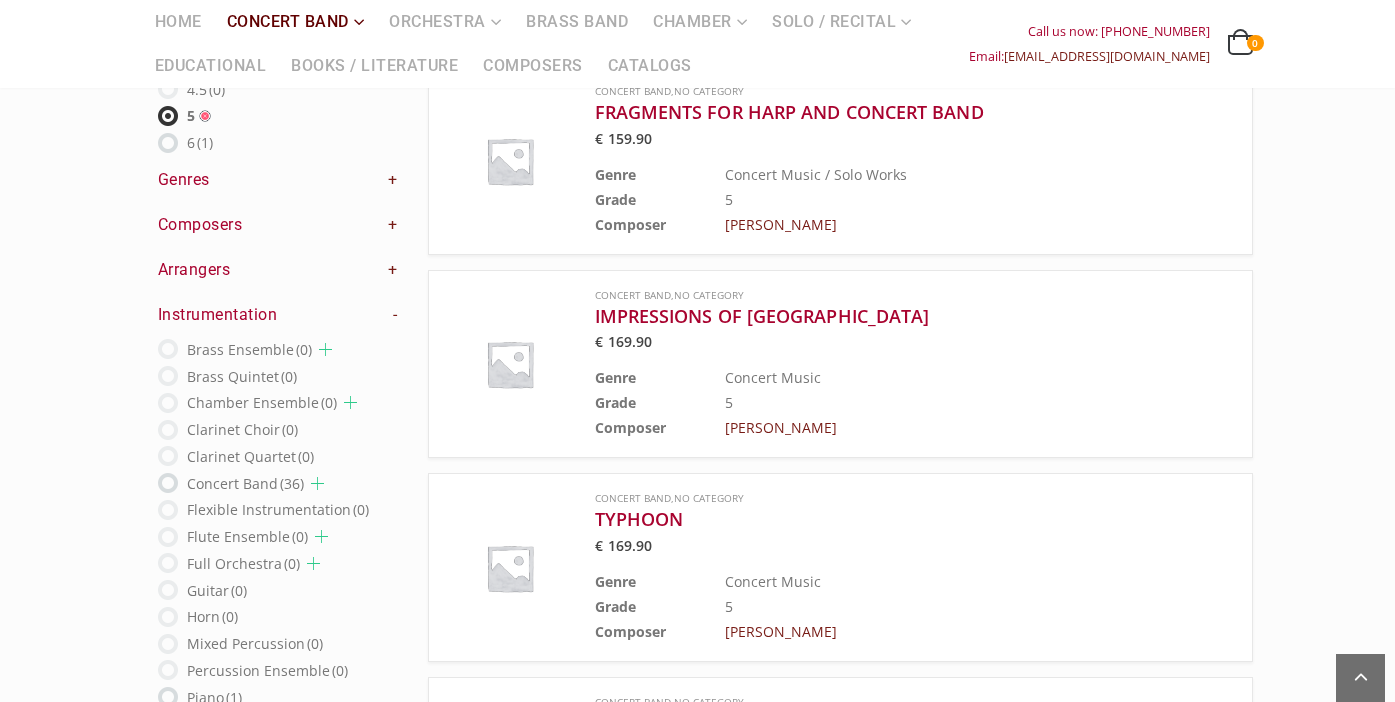 scroll, scrollTop: 518, scrollLeft: 0, axis: vertical 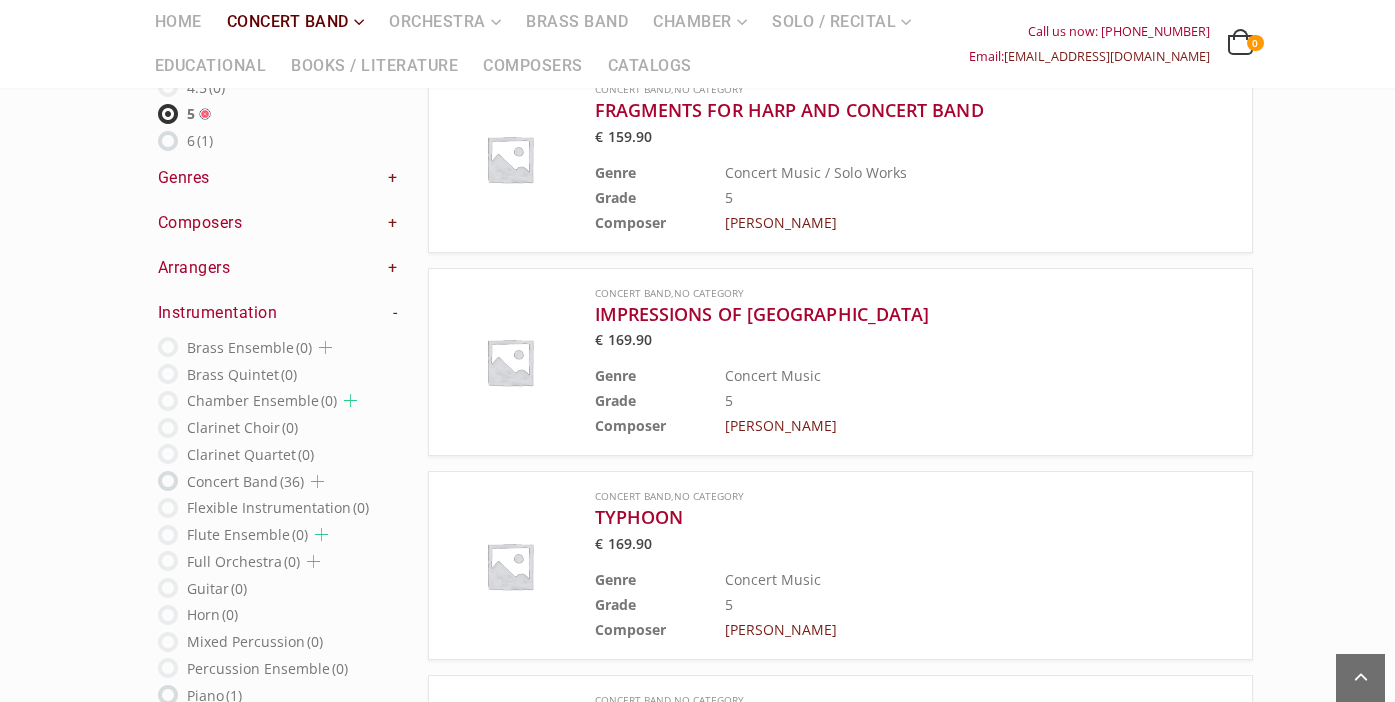 click at bounding box center (168, 481) 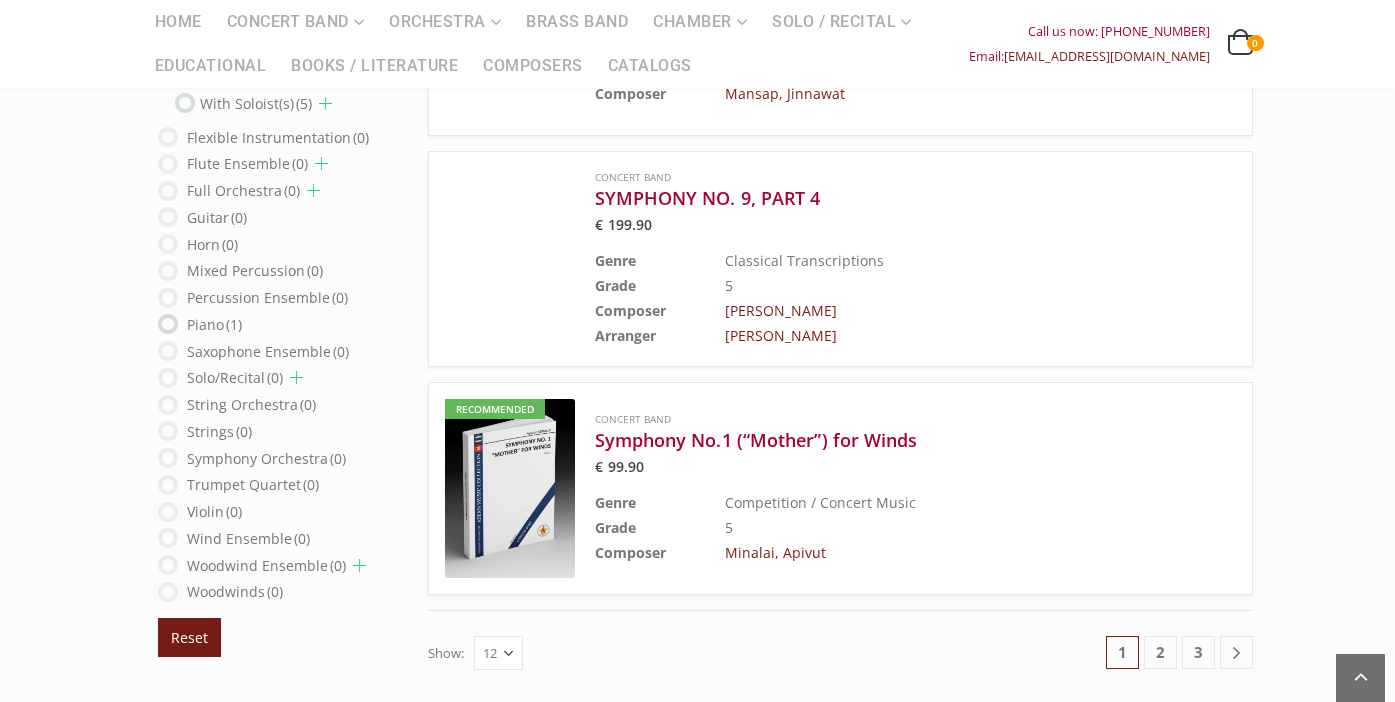 scroll, scrollTop: 2418, scrollLeft: 0, axis: vertical 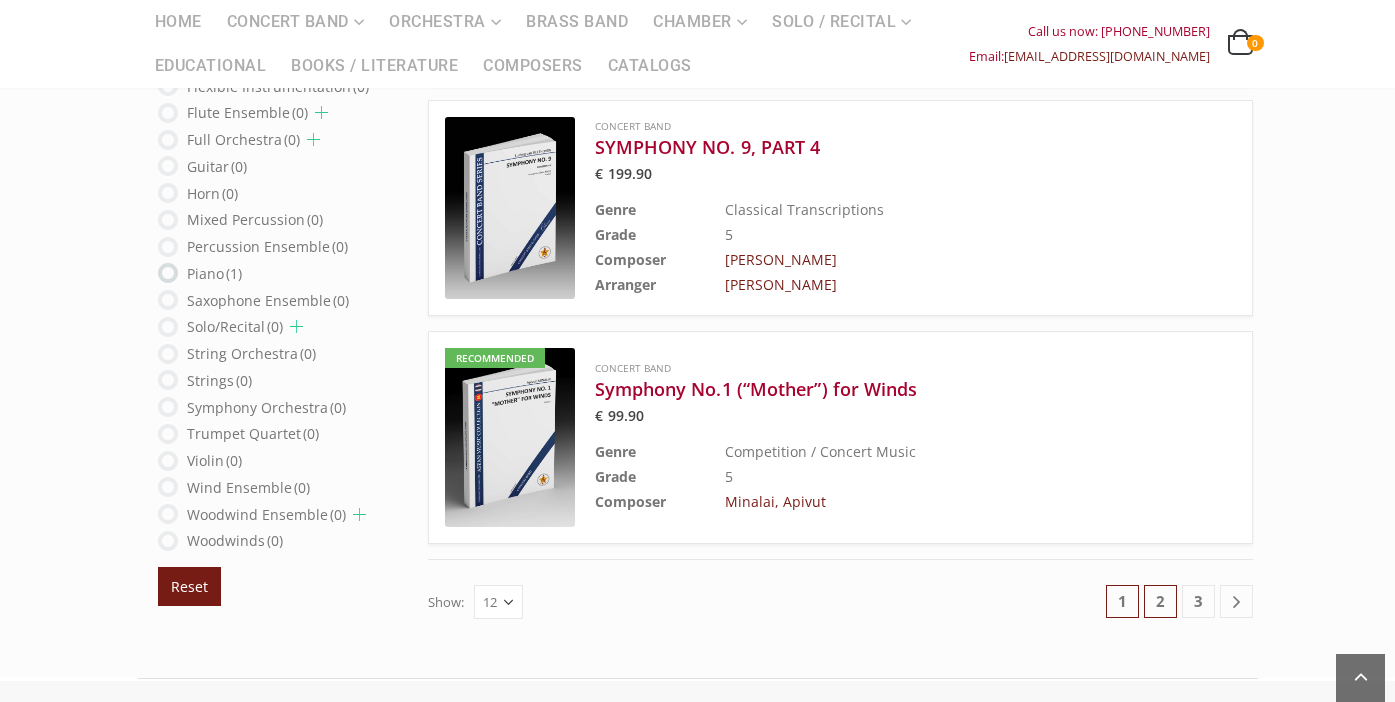 click on "2" at bounding box center (1160, 601) 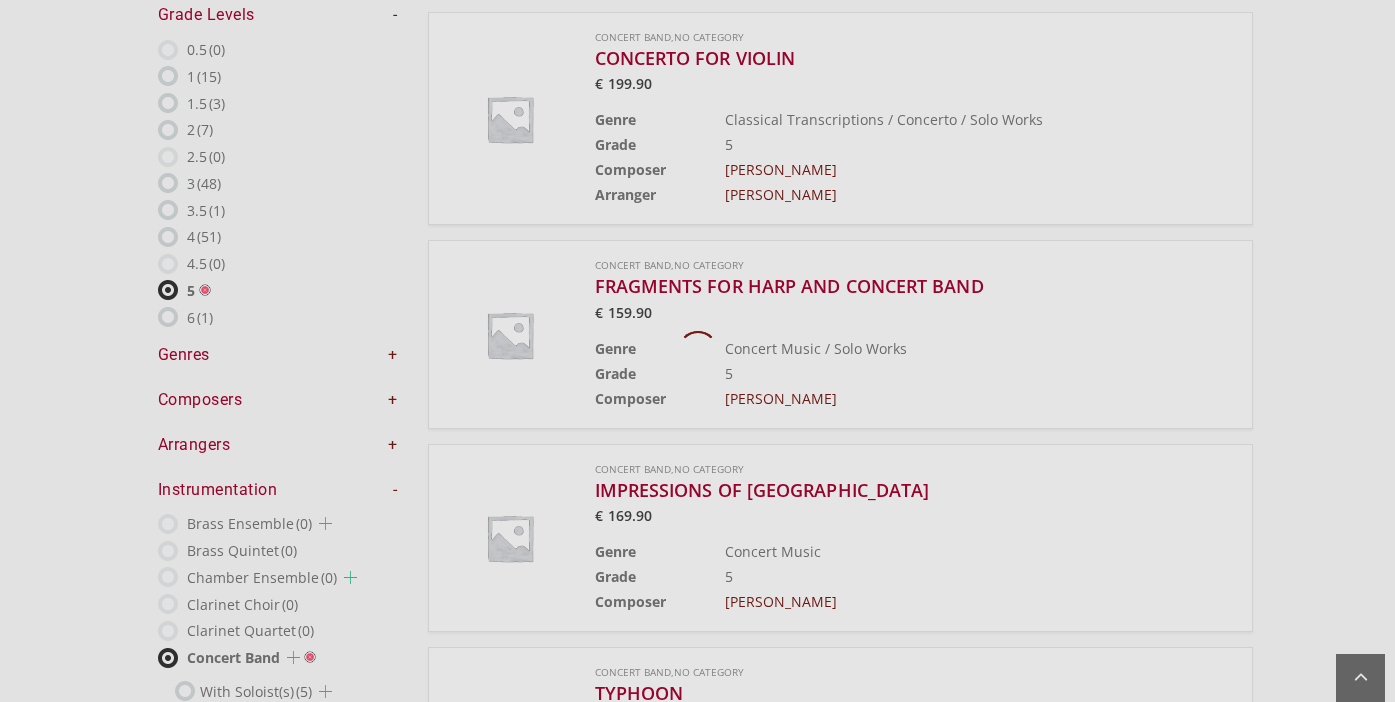 scroll, scrollTop: 169, scrollLeft: 0, axis: vertical 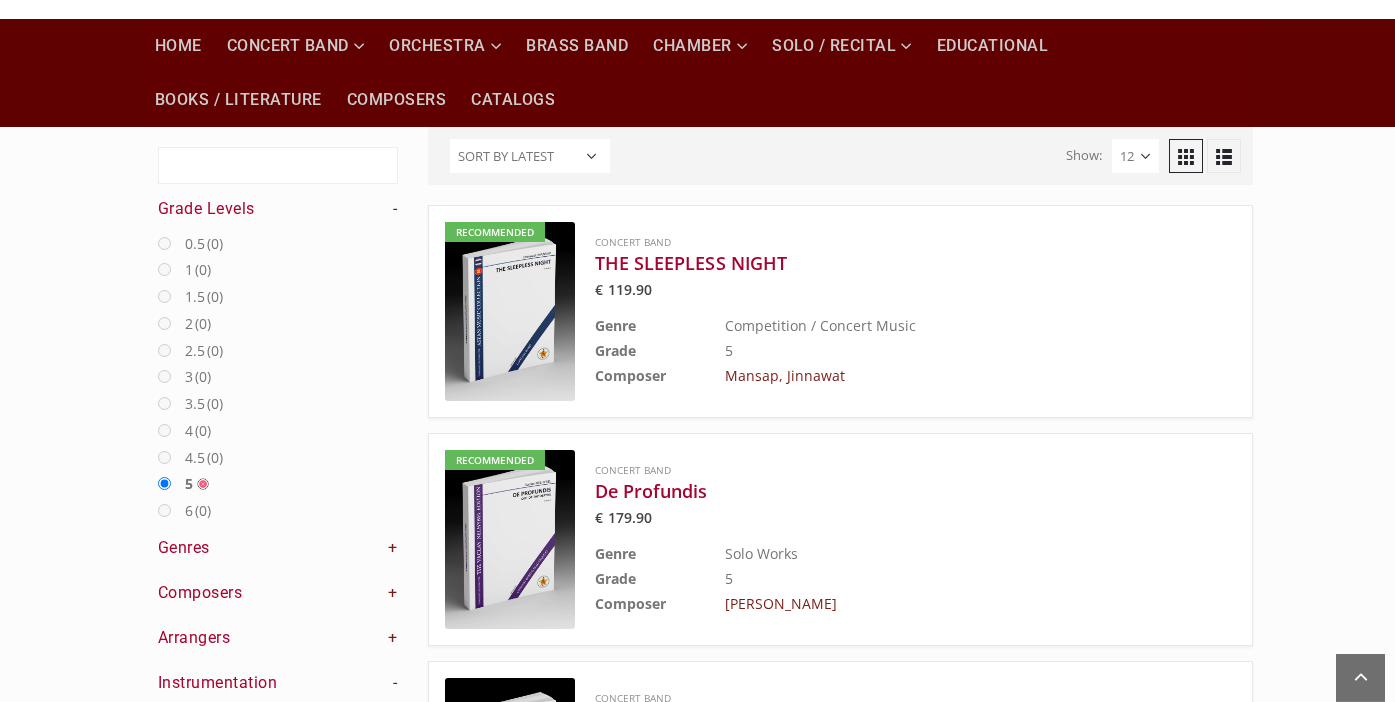 click on "-" at bounding box center [395, 209] 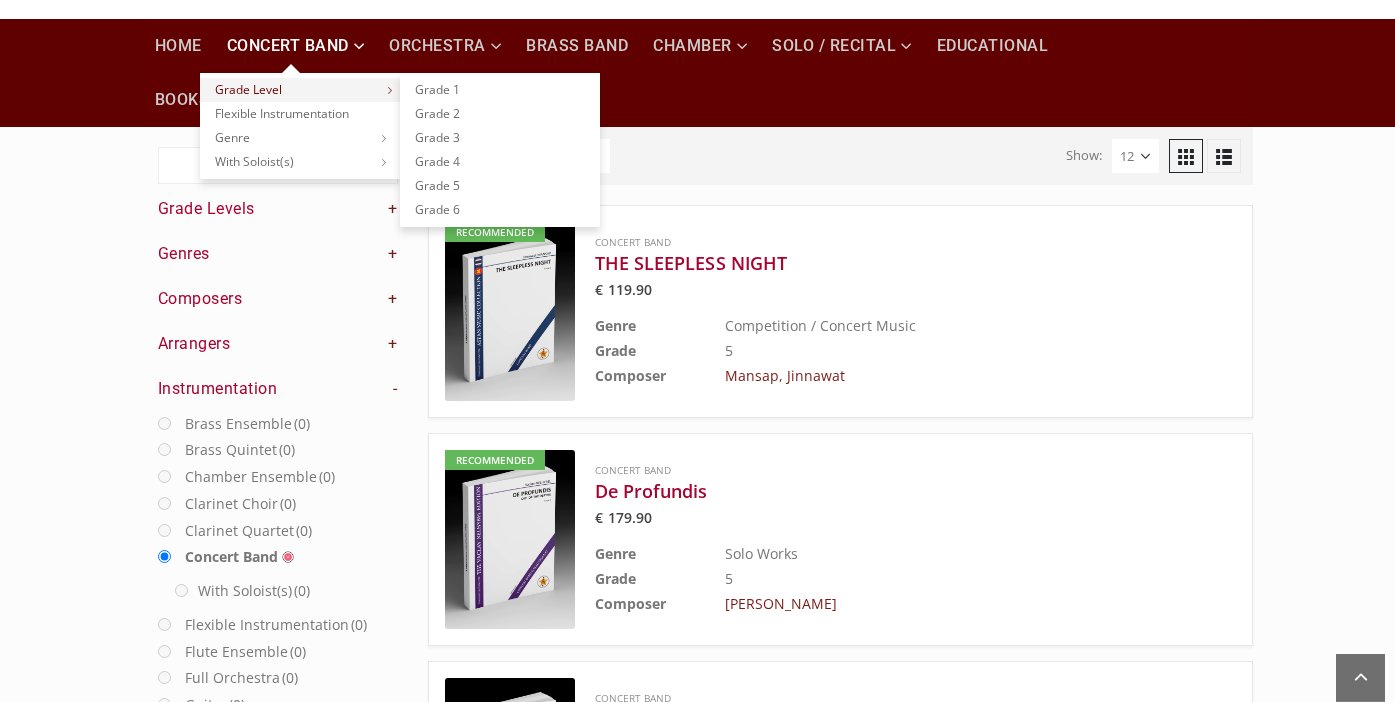click on "Grade Level" at bounding box center (300, 90) 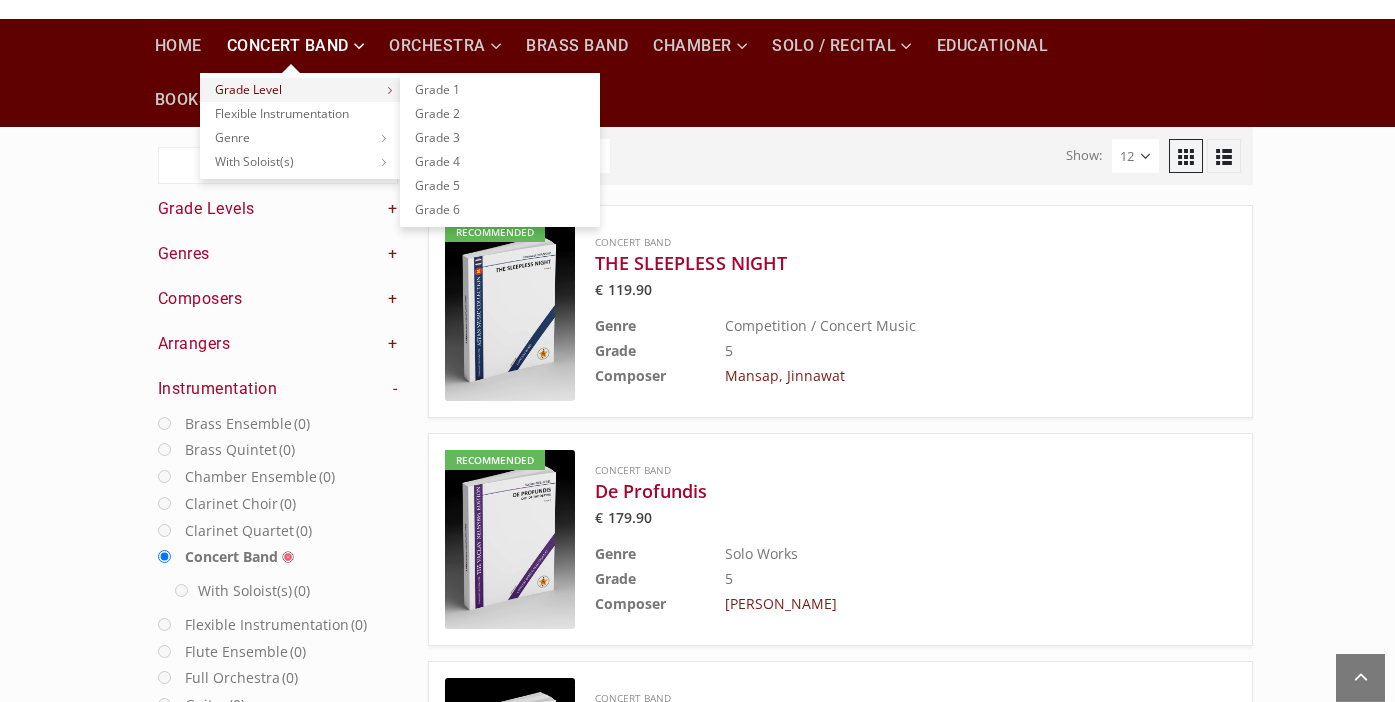 scroll, scrollTop: 0, scrollLeft: 0, axis: both 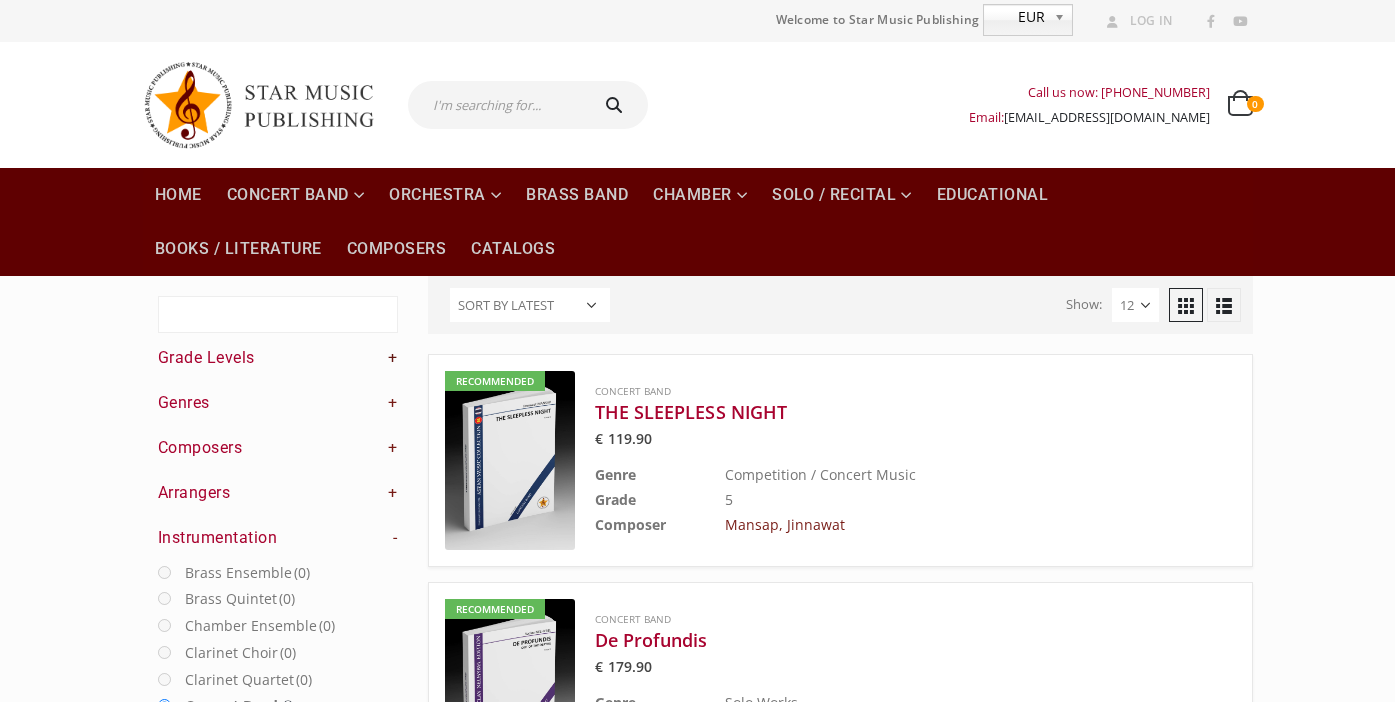 click on "+" at bounding box center [393, 358] 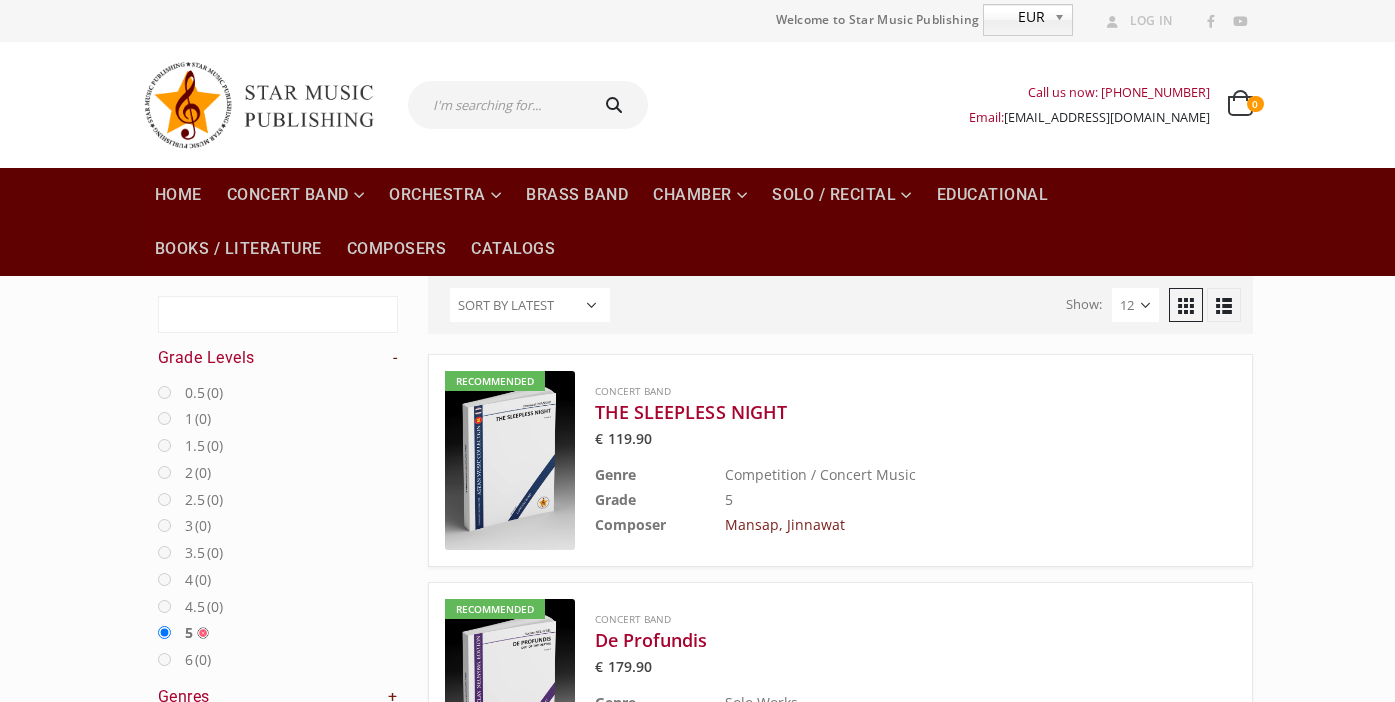 click on "-" at bounding box center (395, 358) 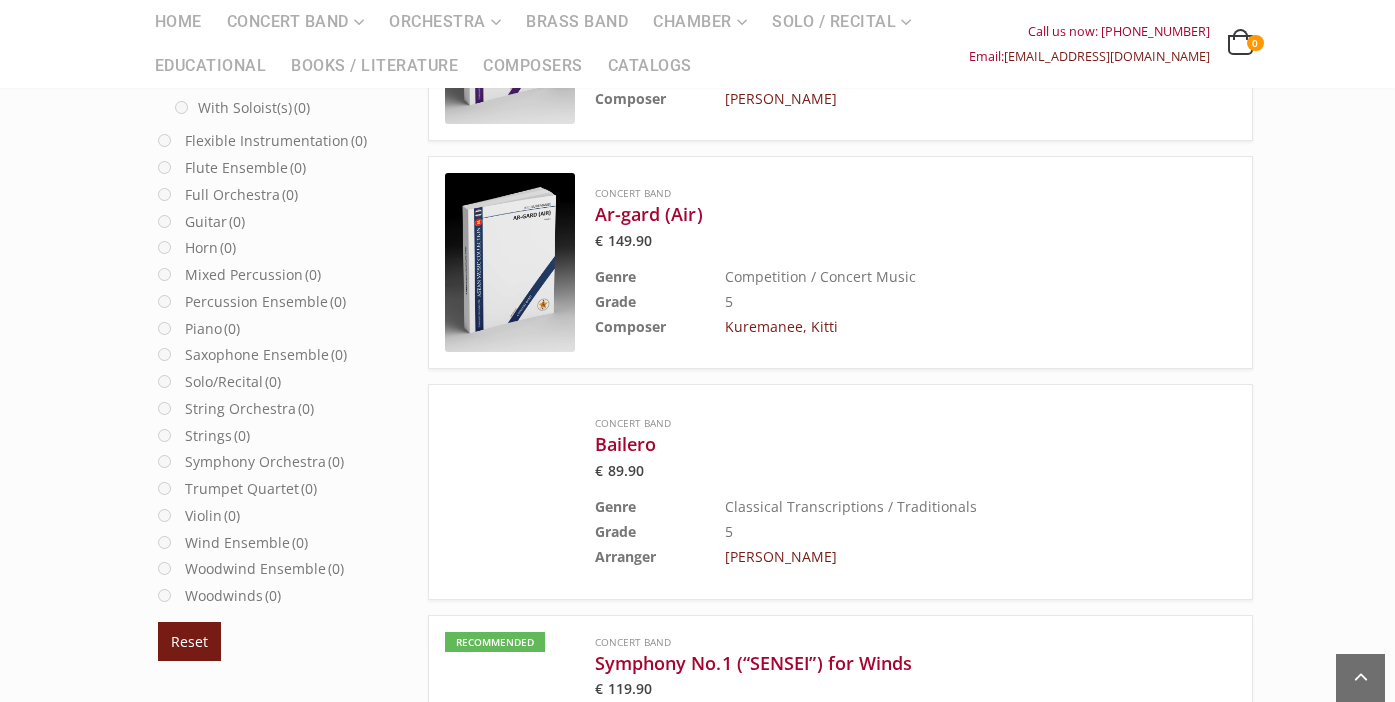 scroll, scrollTop: 656, scrollLeft: 0, axis: vertical 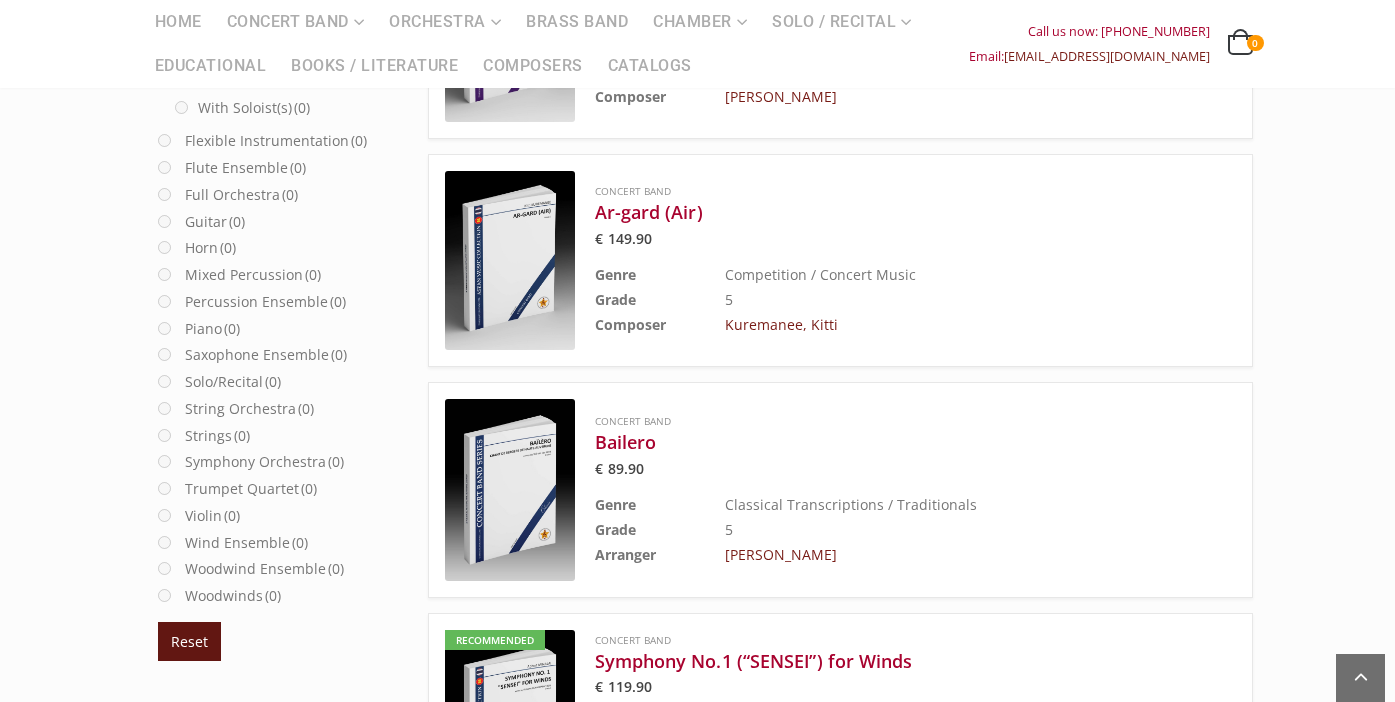 click on "Reset" at bounding box center [189, 641] 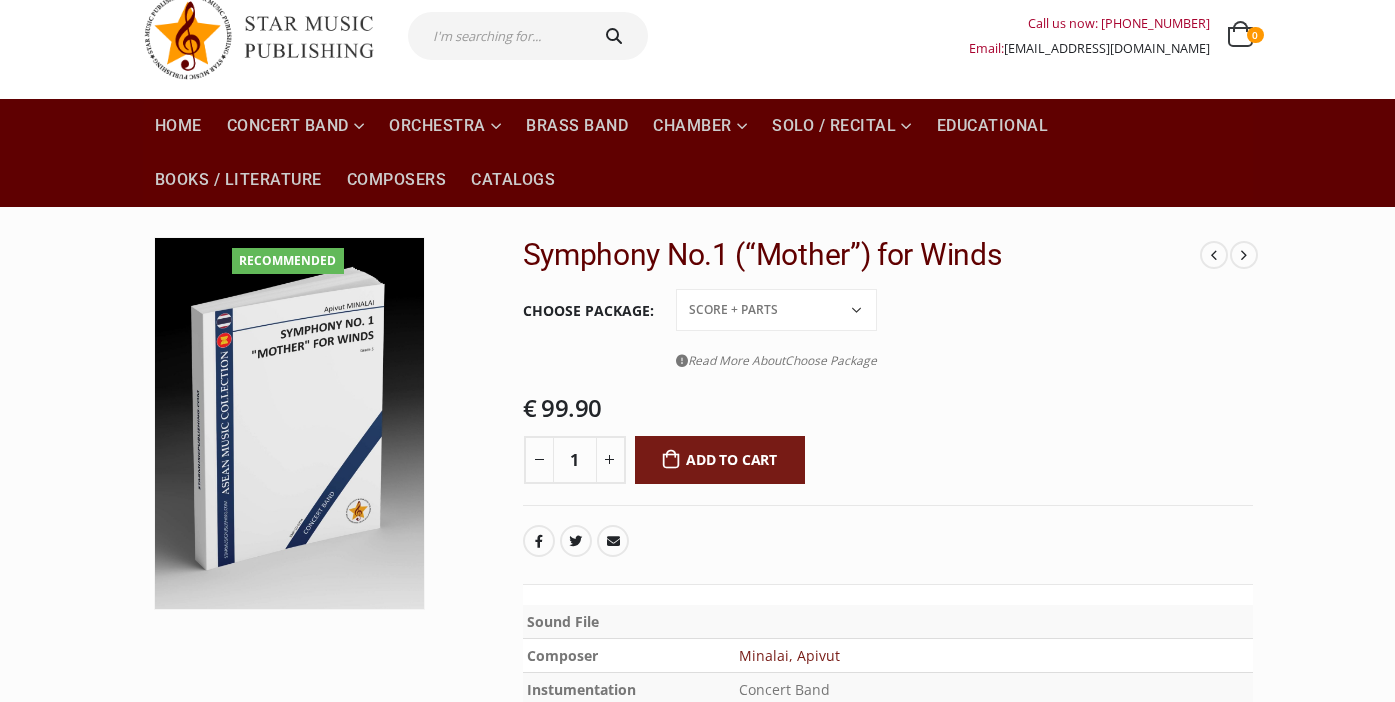scroll, scrollTop: 94, scrollLeft: 0, axis: vertical 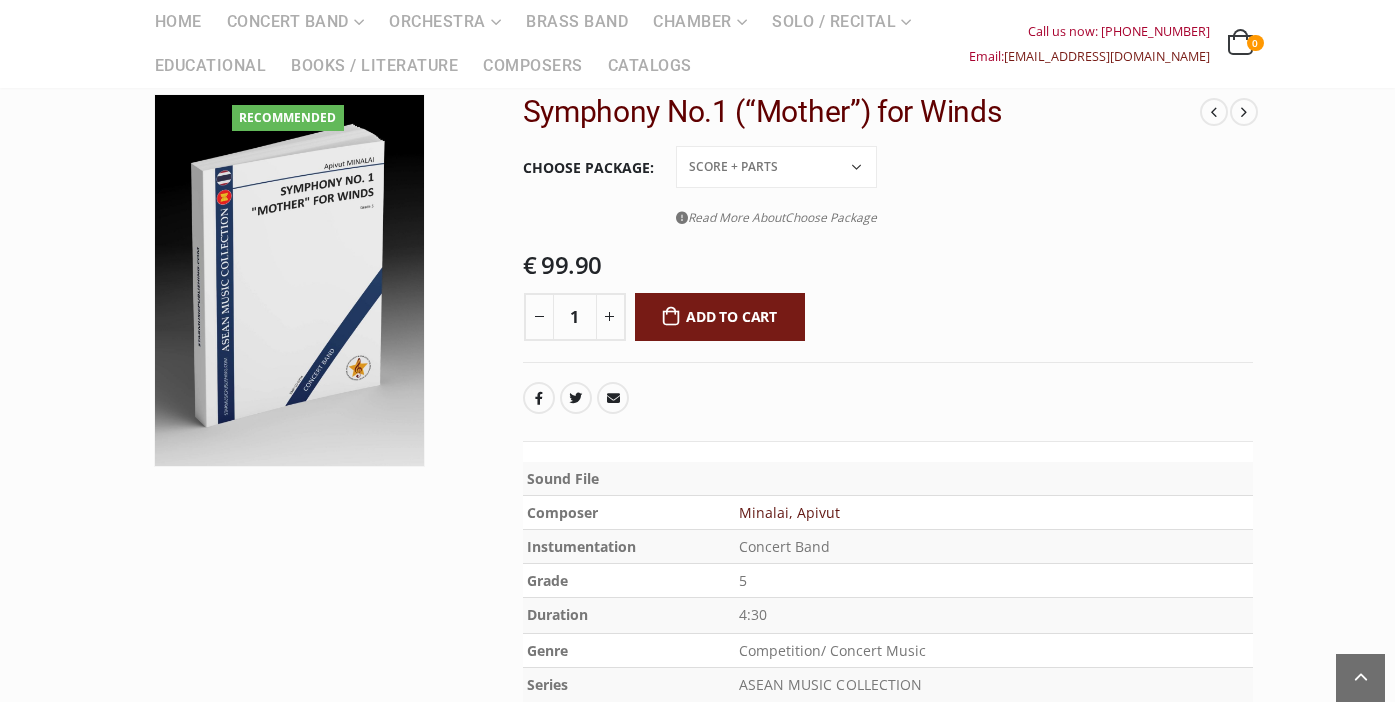 click on "Minalai, Apivut" at bounding box center (789, 512) 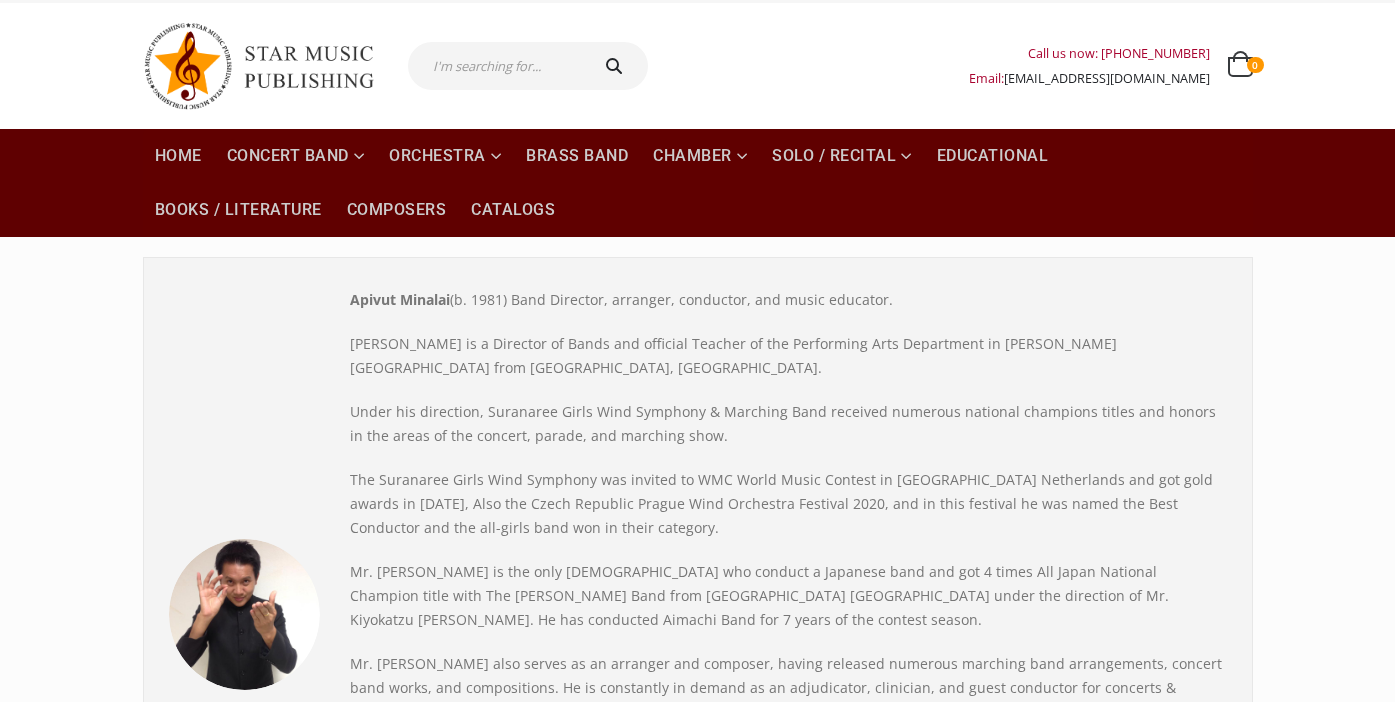 scroll, scrollTop: 38, scrollLeft: 0, axis: vertical 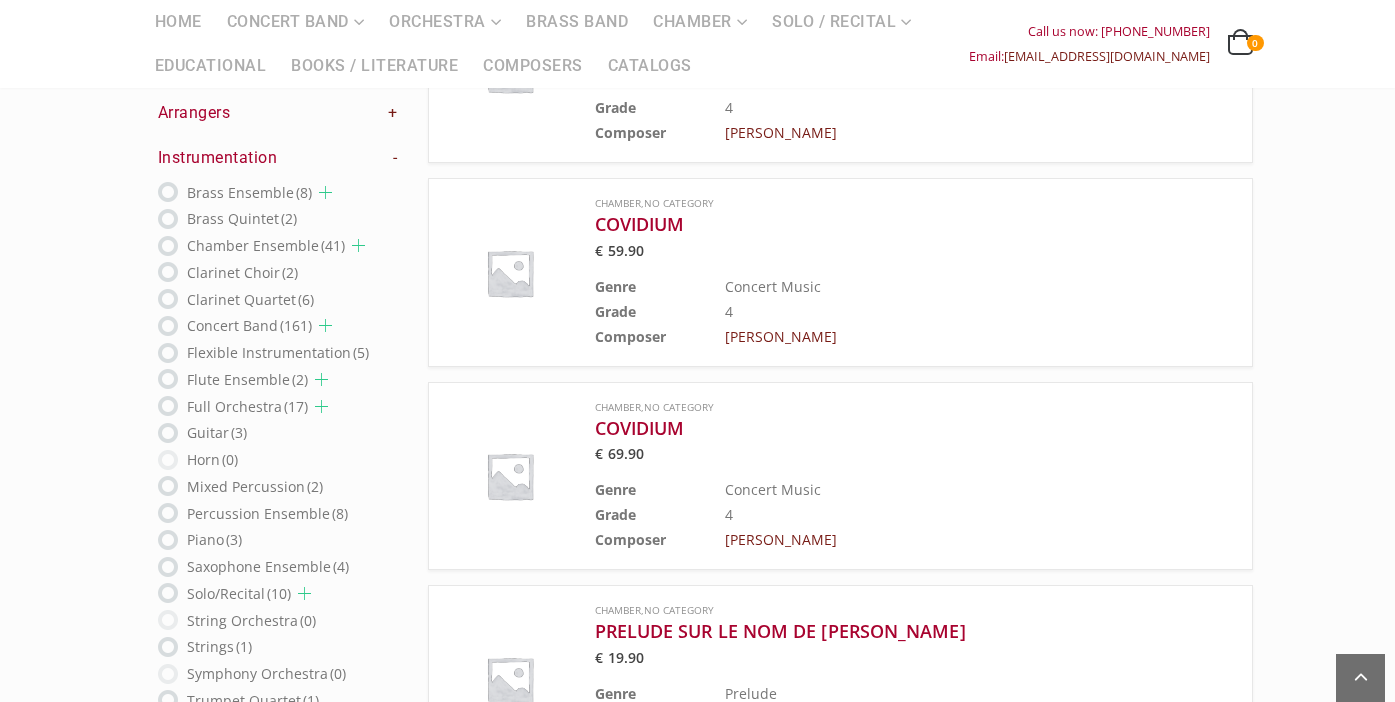 click at bounding box center [168, 326] 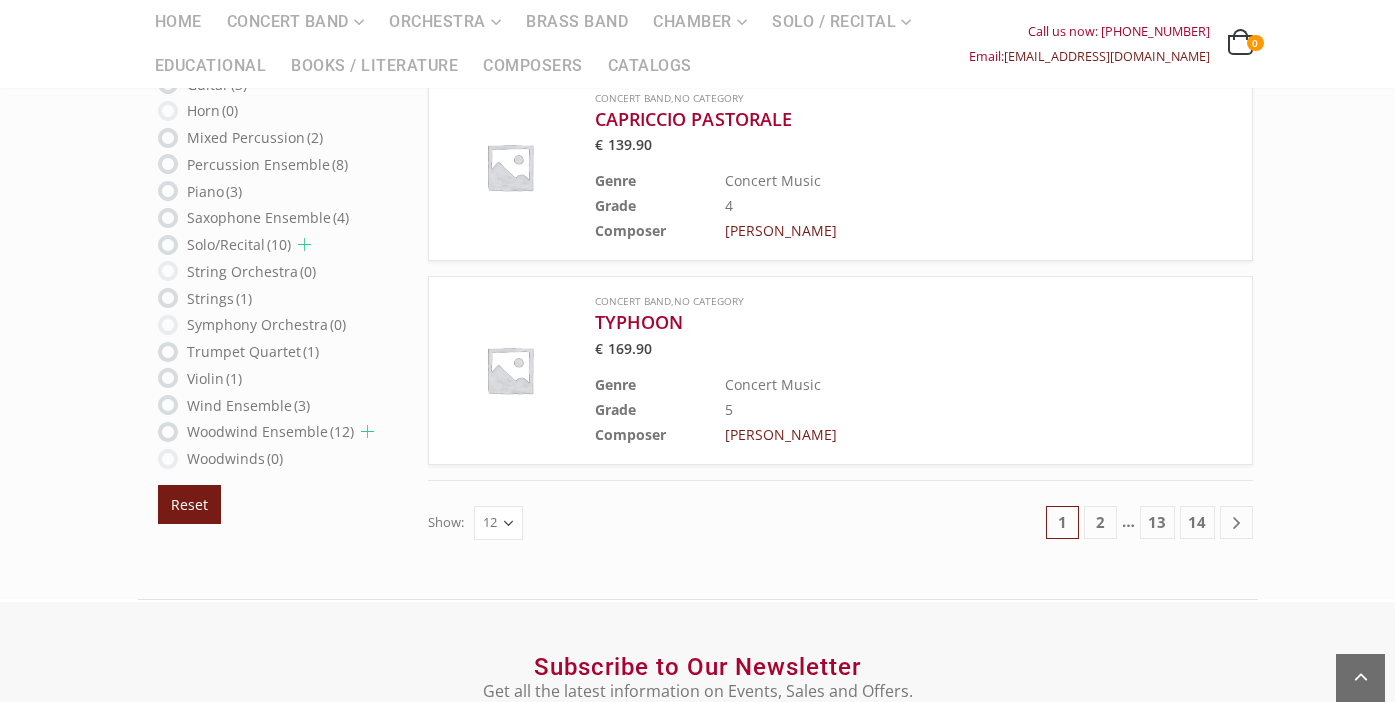 scroll, scrollTop: 2345, scrollLeft: 0, axis: vertical 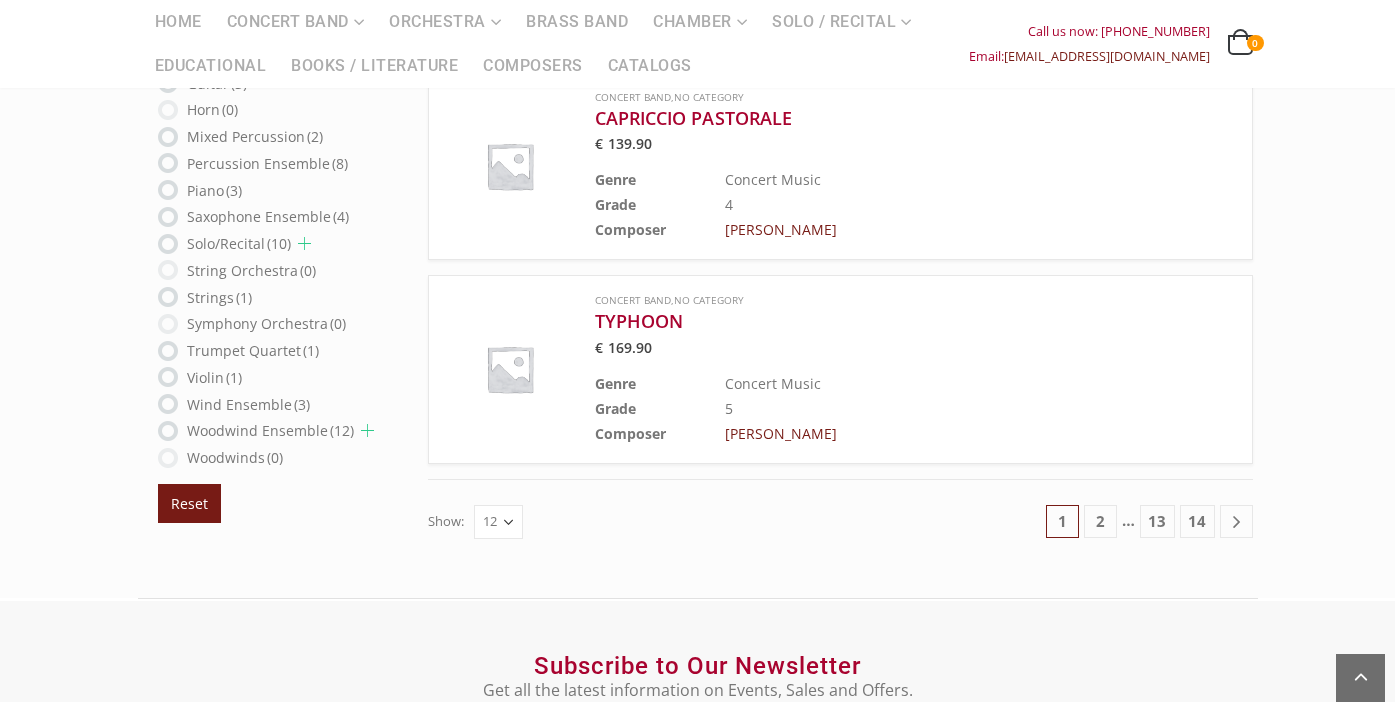 select on "36" 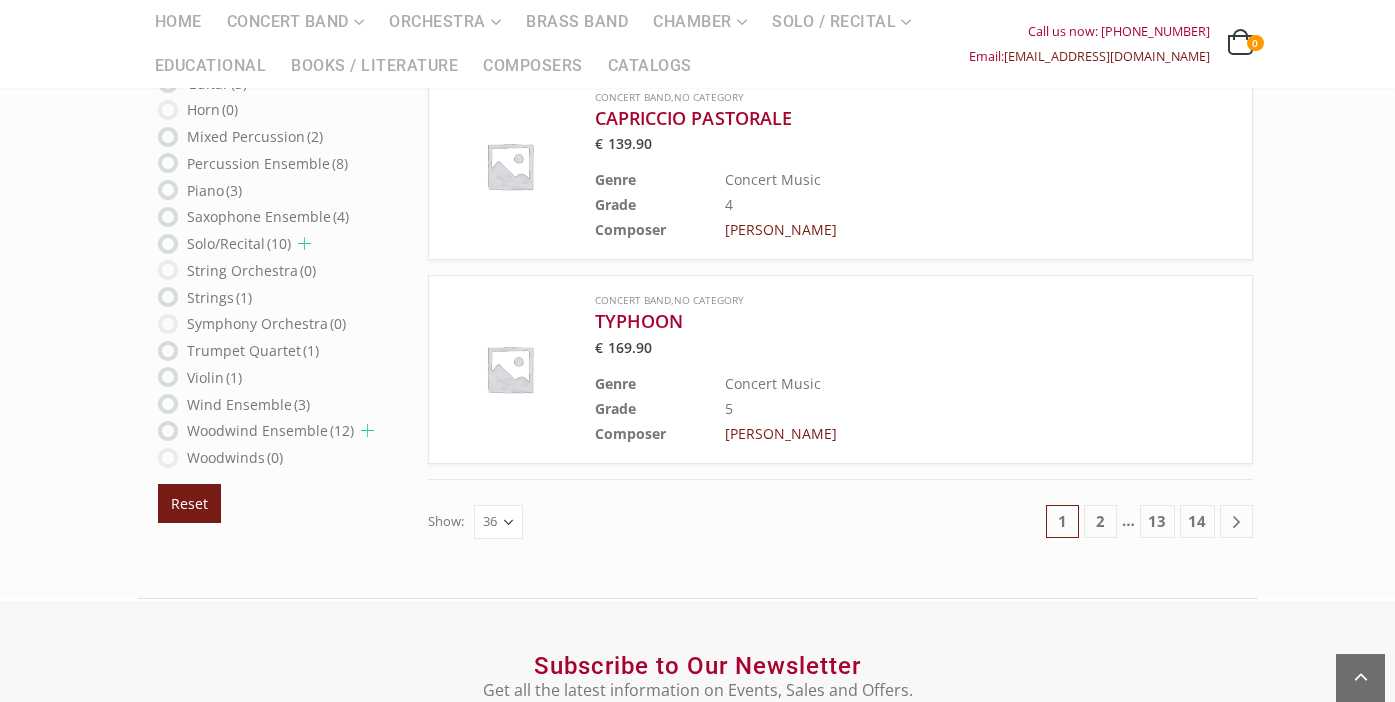 click on "36" at bounding box center (0, 0) 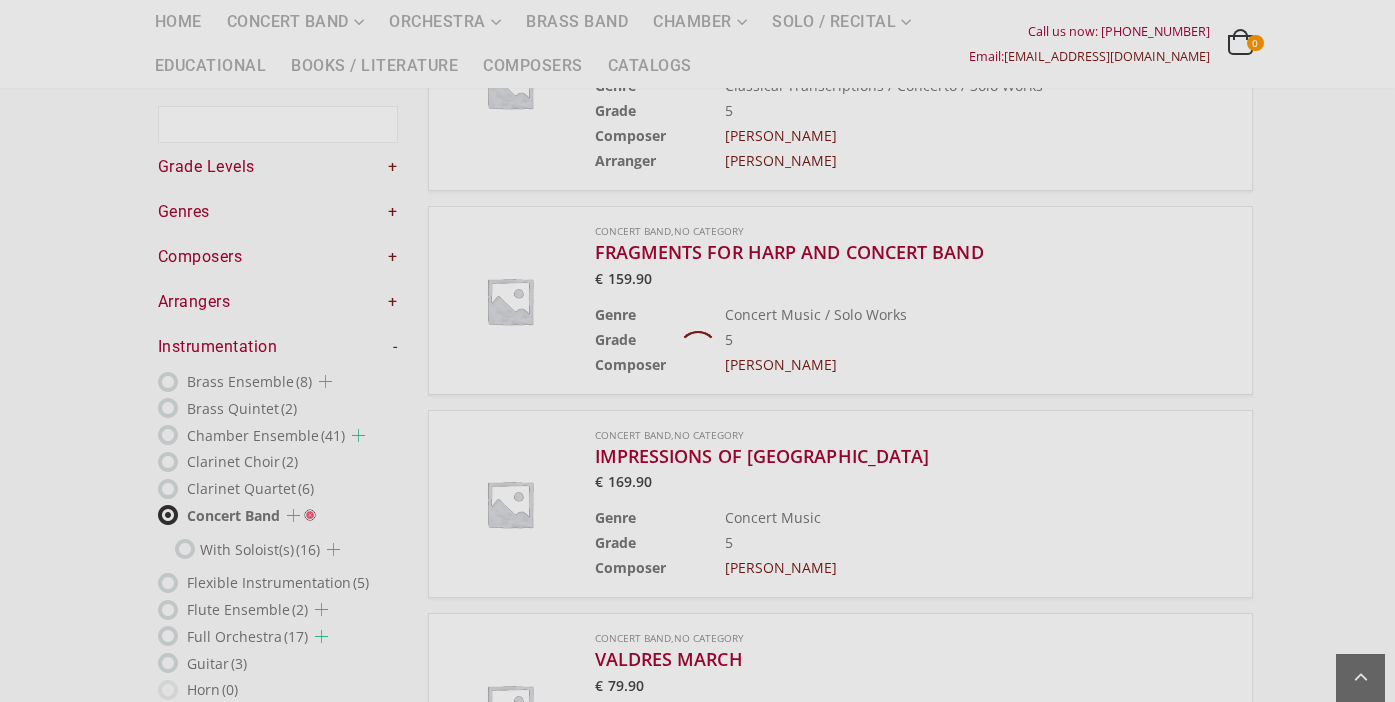 scroll, scrollTop: 169, scrollLeft: 0, axis: vertical 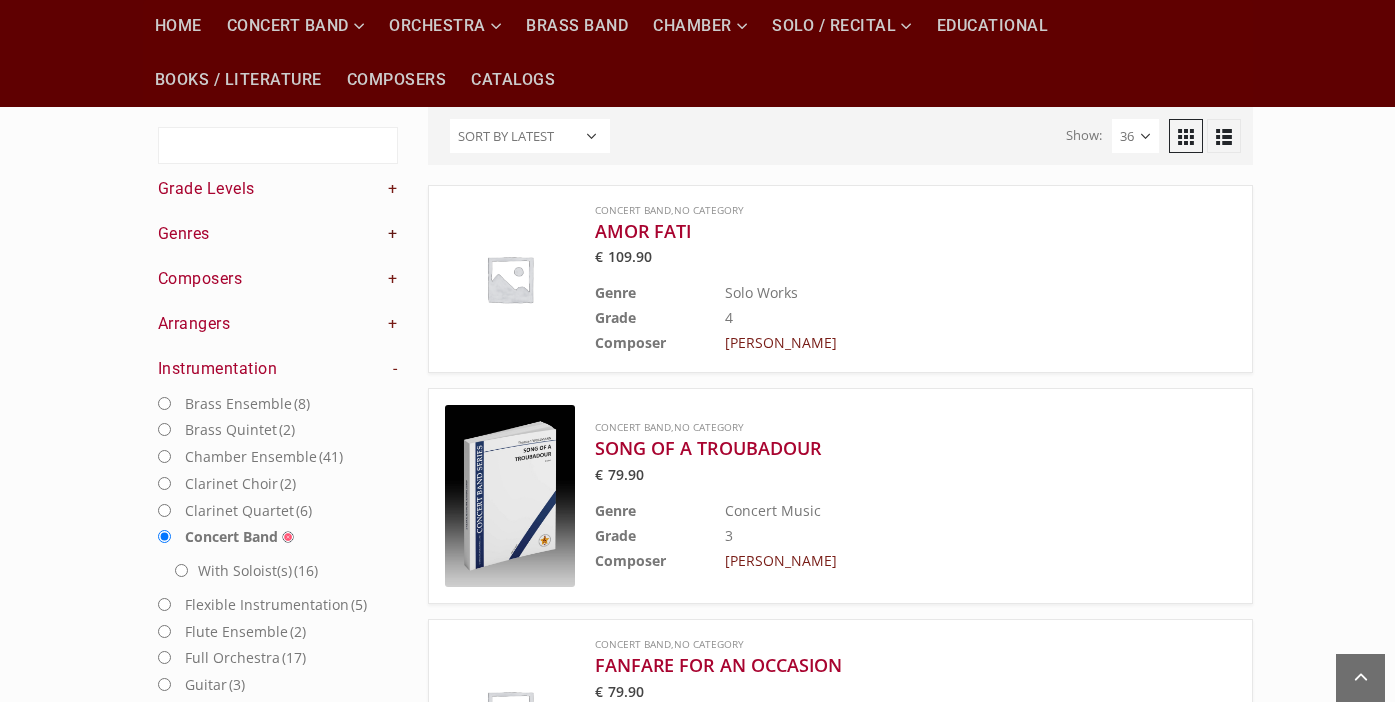 click on "+" at bounding box center (393, 234) 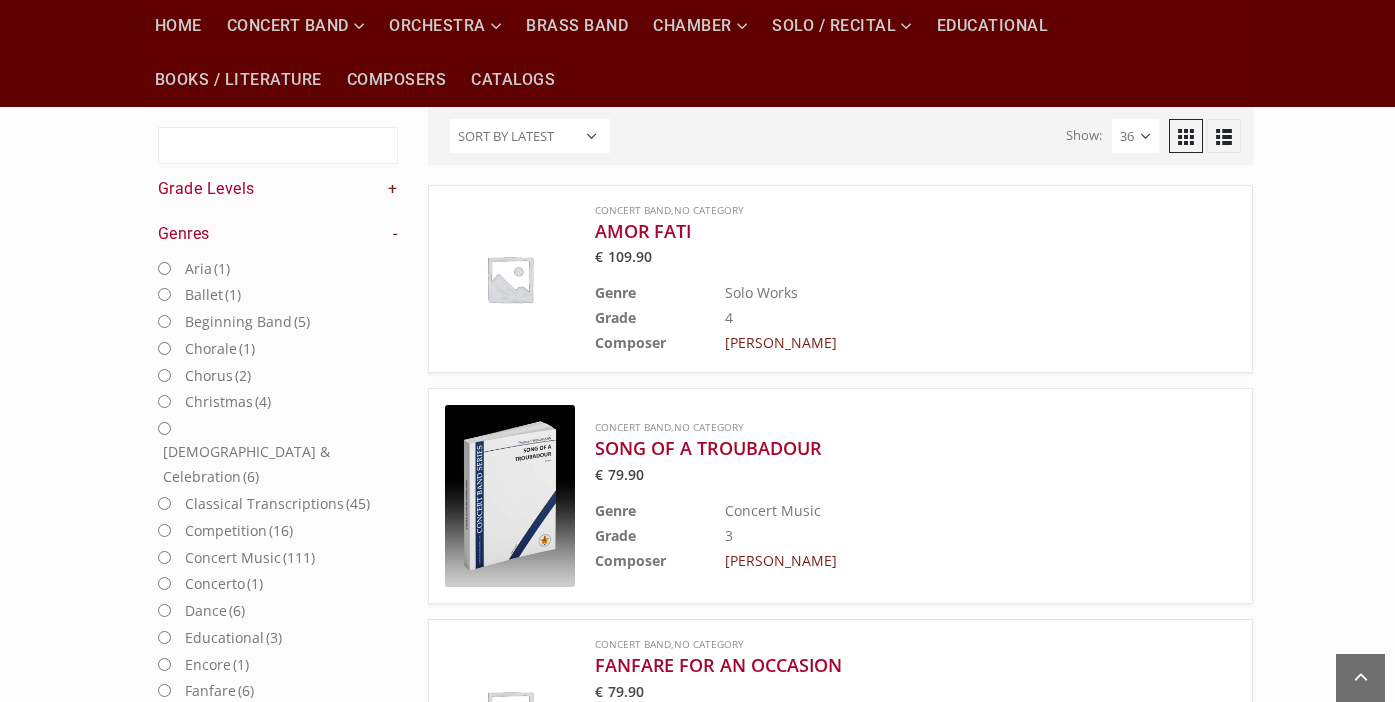 click on "-" at bounding box center (395, 234) 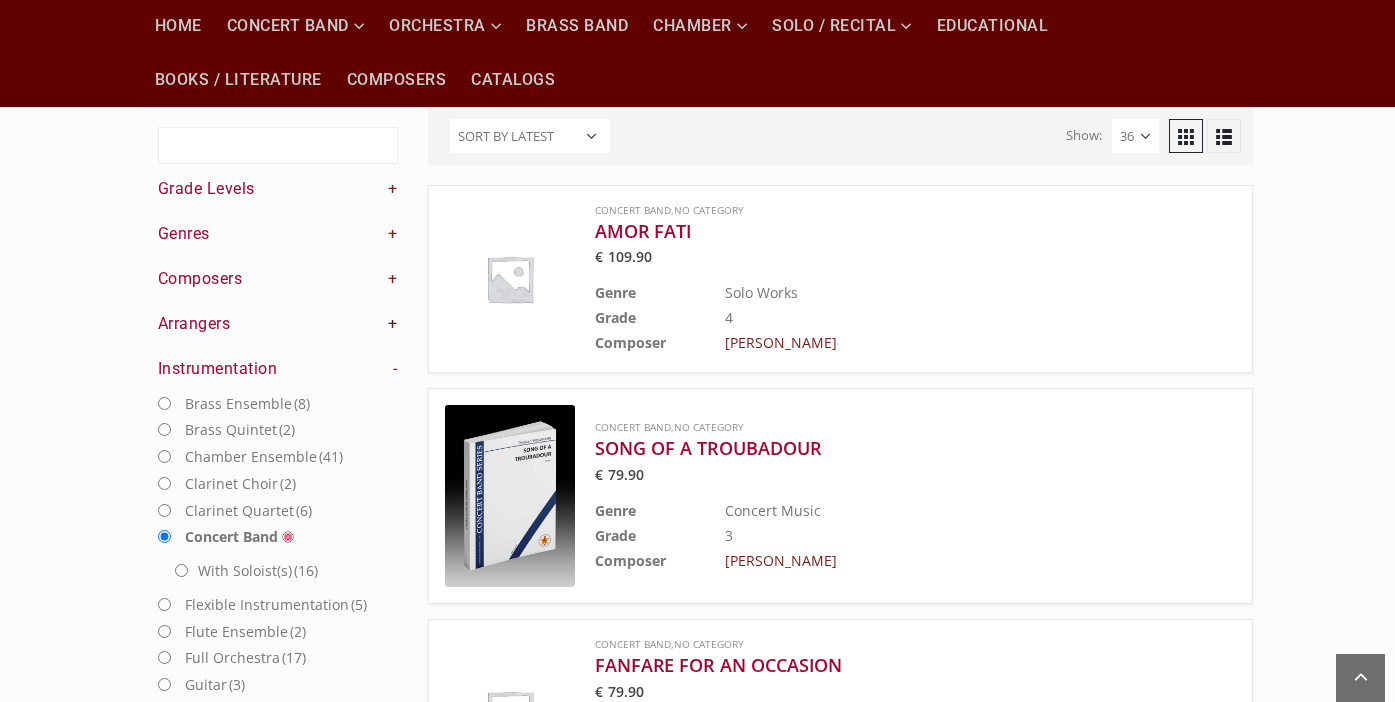 click on "+" at bounding box center (393, 324) 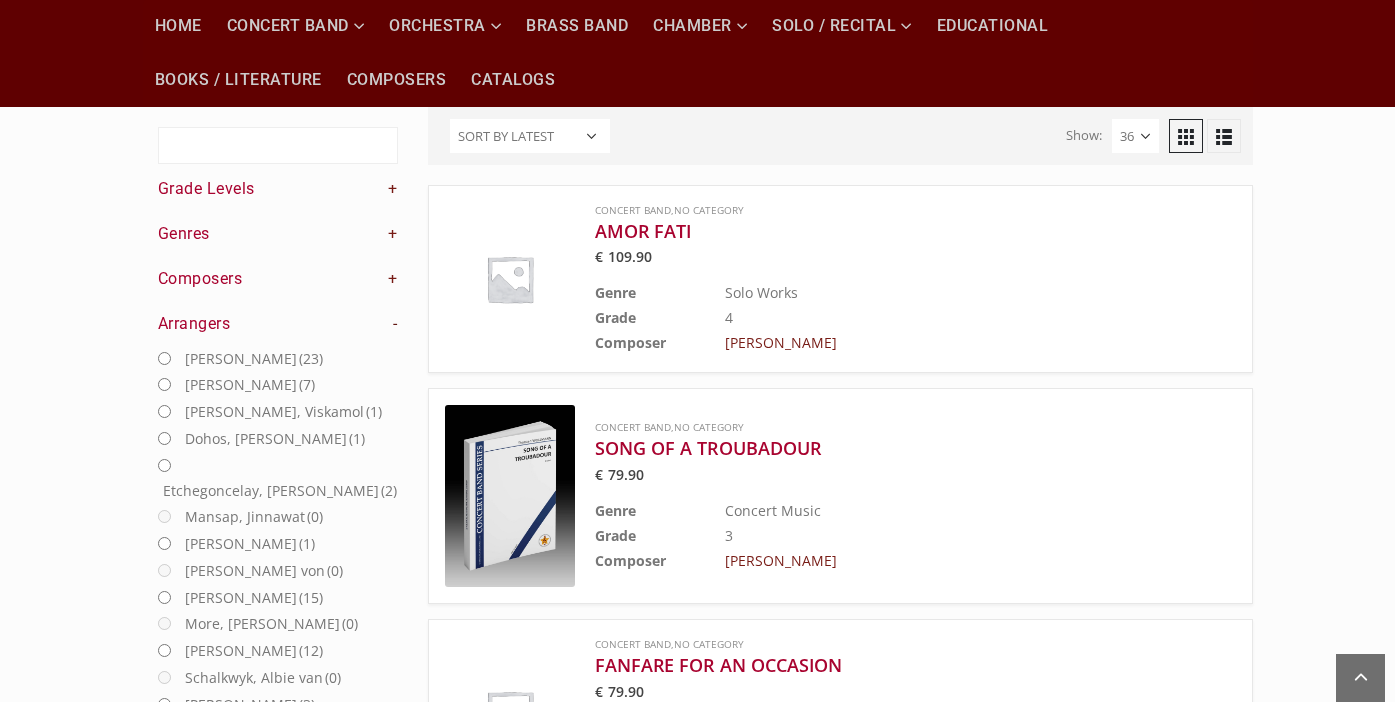click on "-" at bounding box center [395, 324] 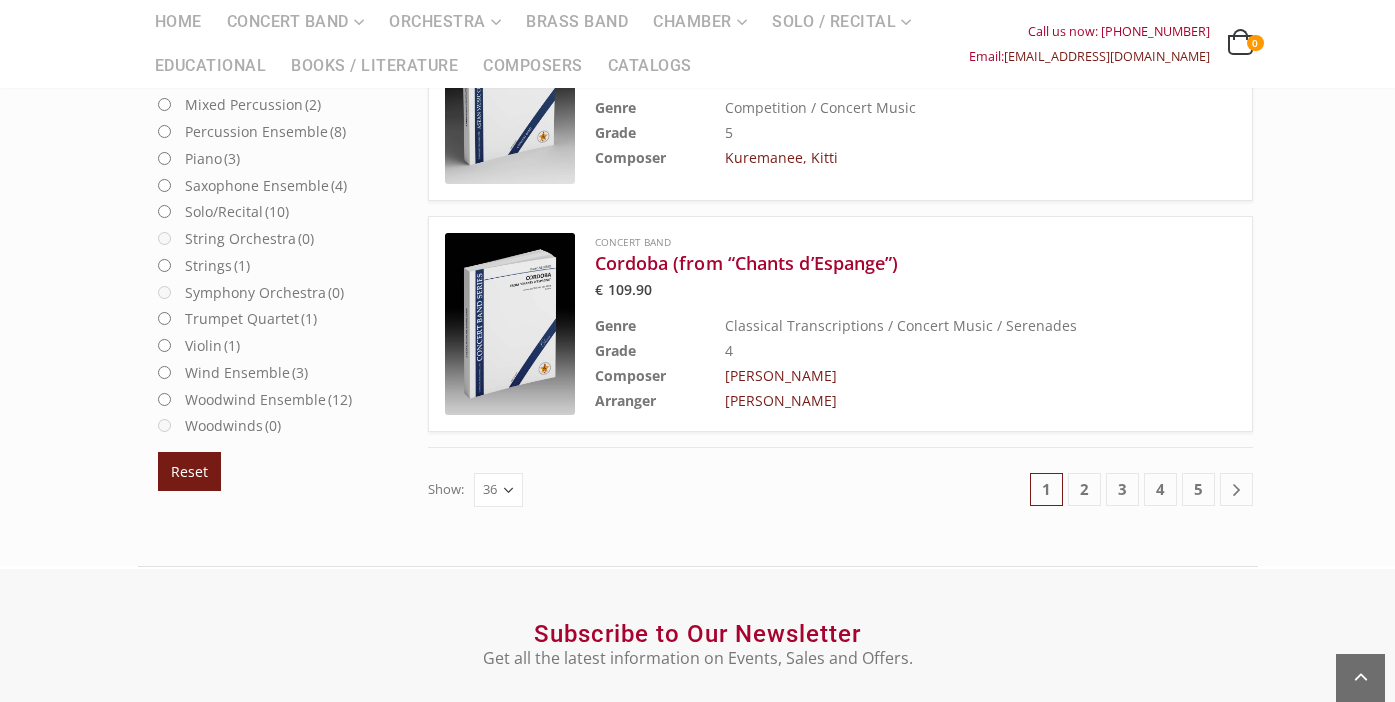 scroll, scrollTop: 7832, scrollLeft: 0, axis: vertical 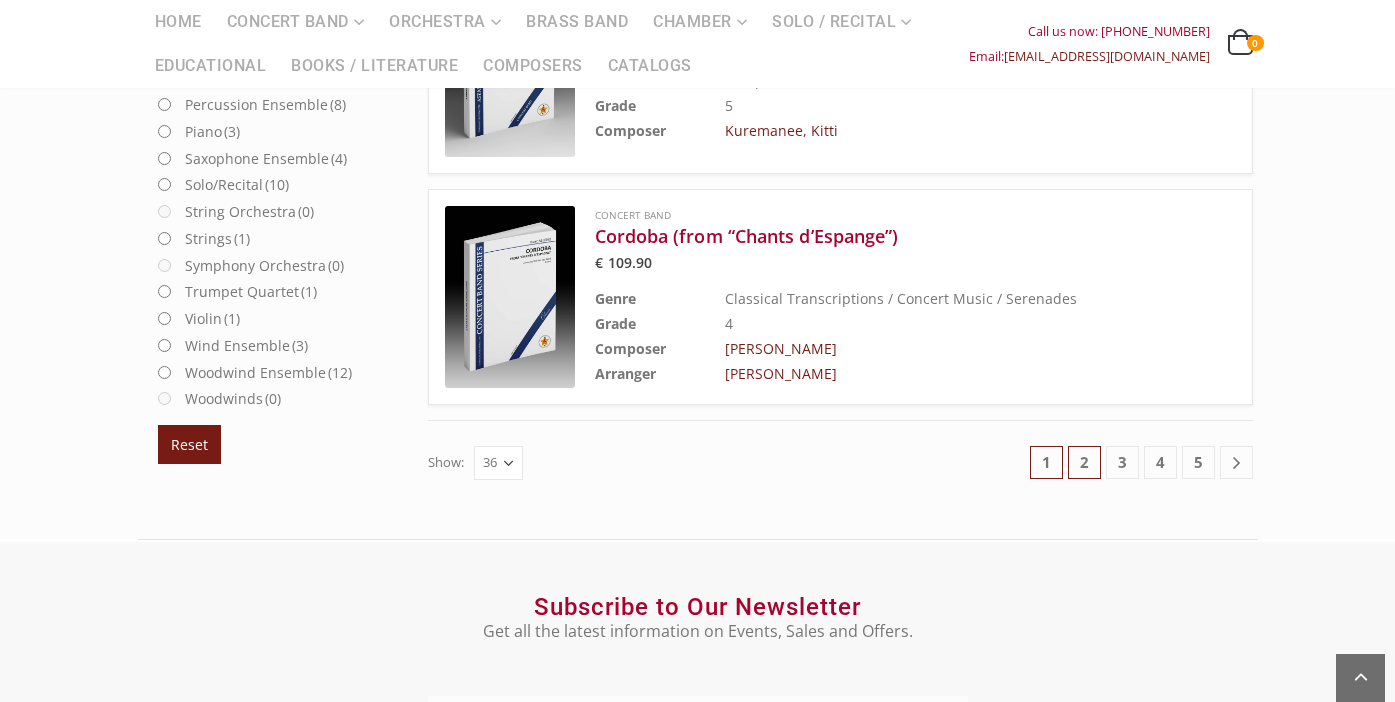 click on "2" at bounding box center [1084, 462] 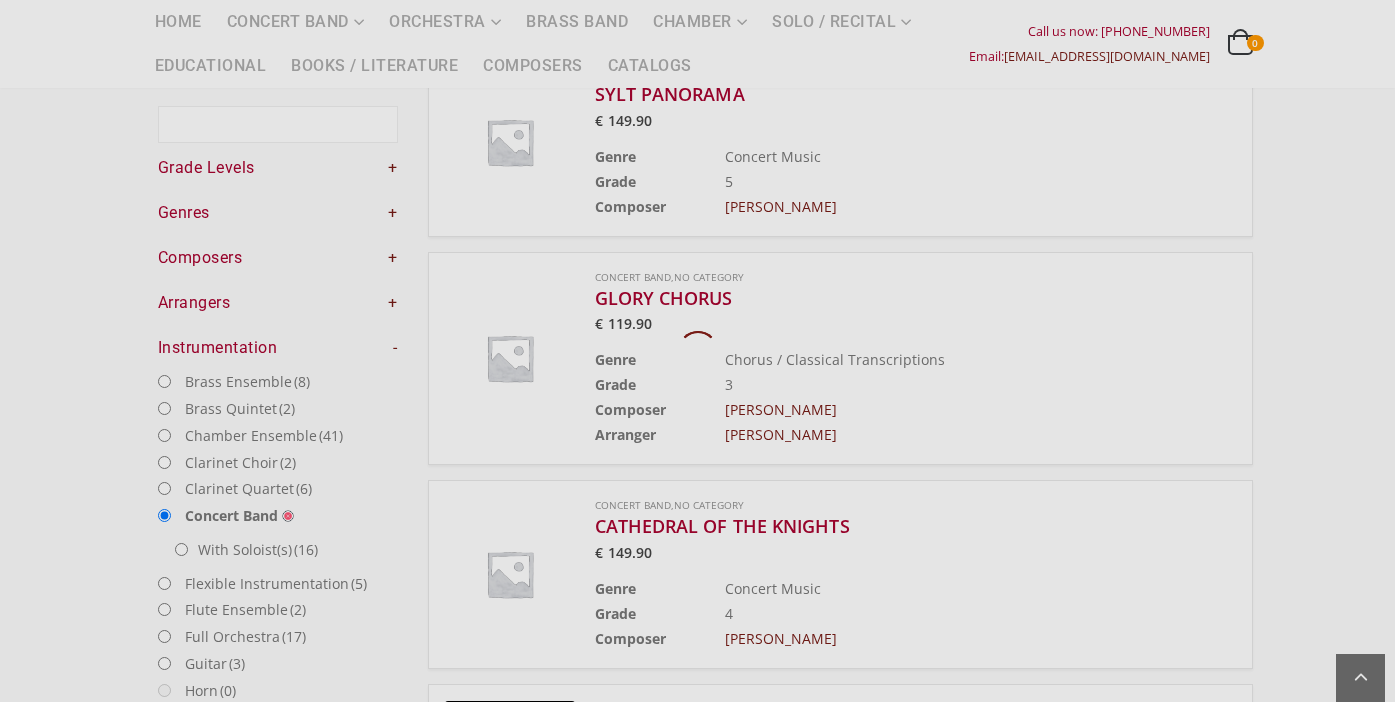 scroll, scrollTop: 169, scrollLeft: 0, axis: vertical 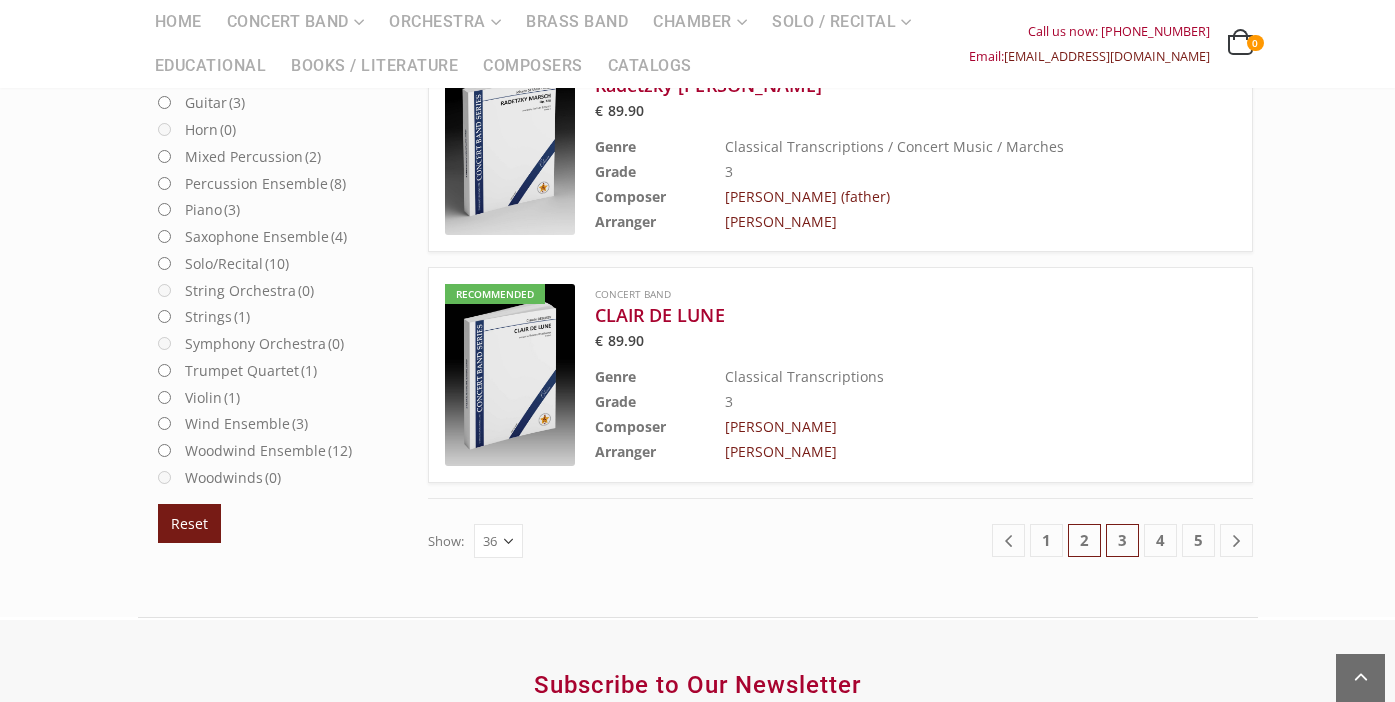 click on "3" at bounding box center [1122, 540] 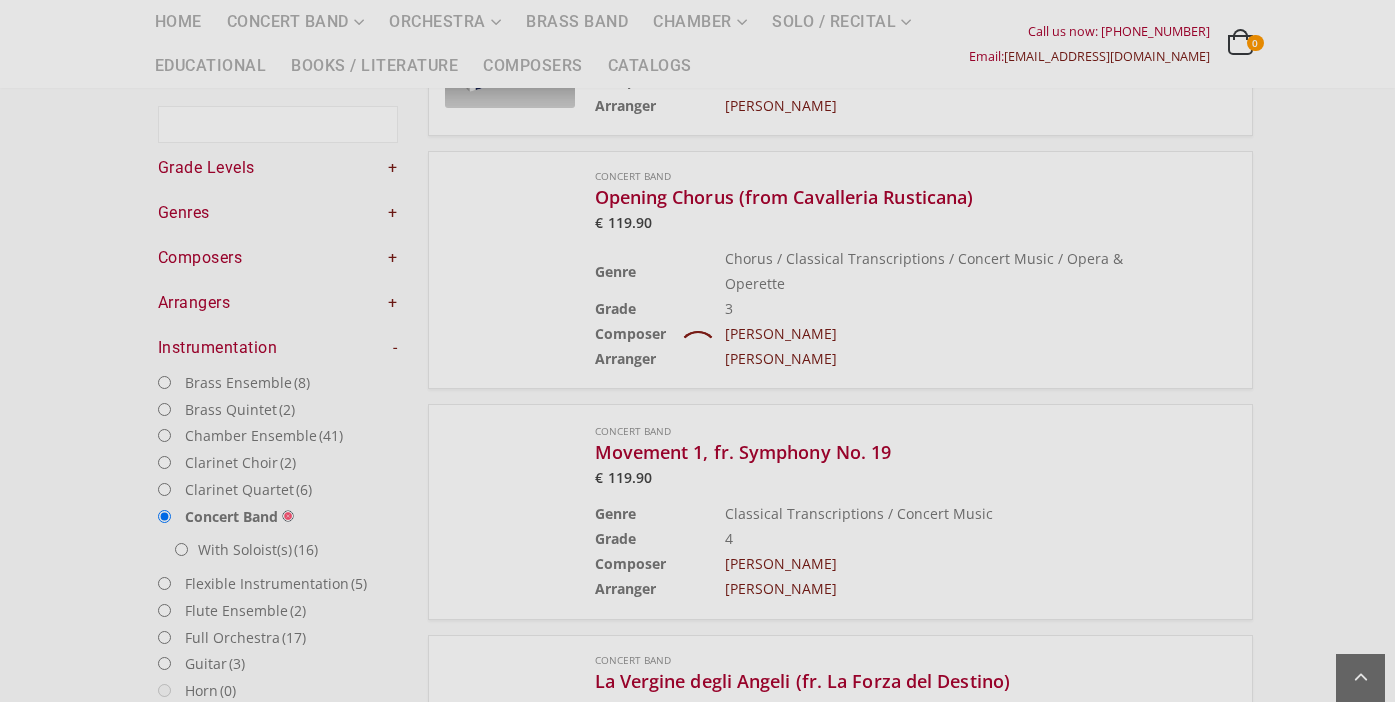 scroll, scrollTop: 169, scrollLeft: 0, axis: vertical 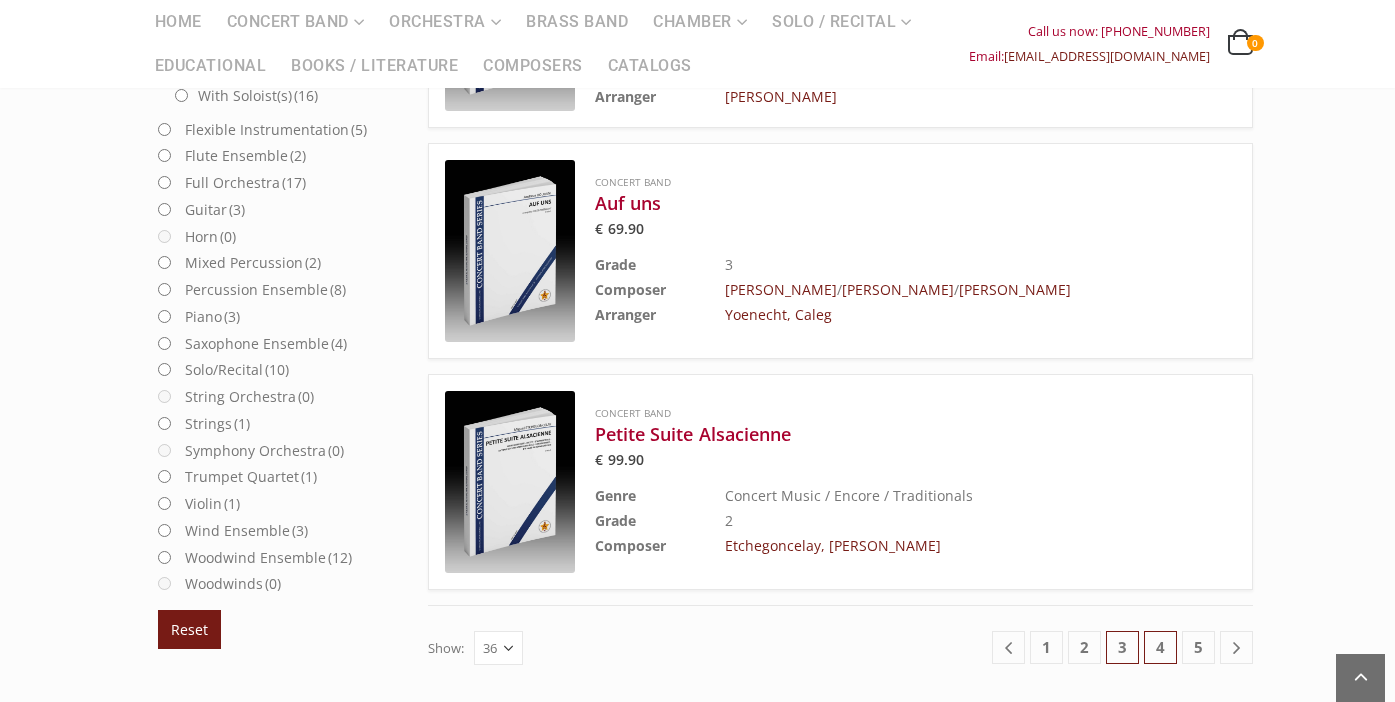 click on "4" at bounding box center (1160, 647) 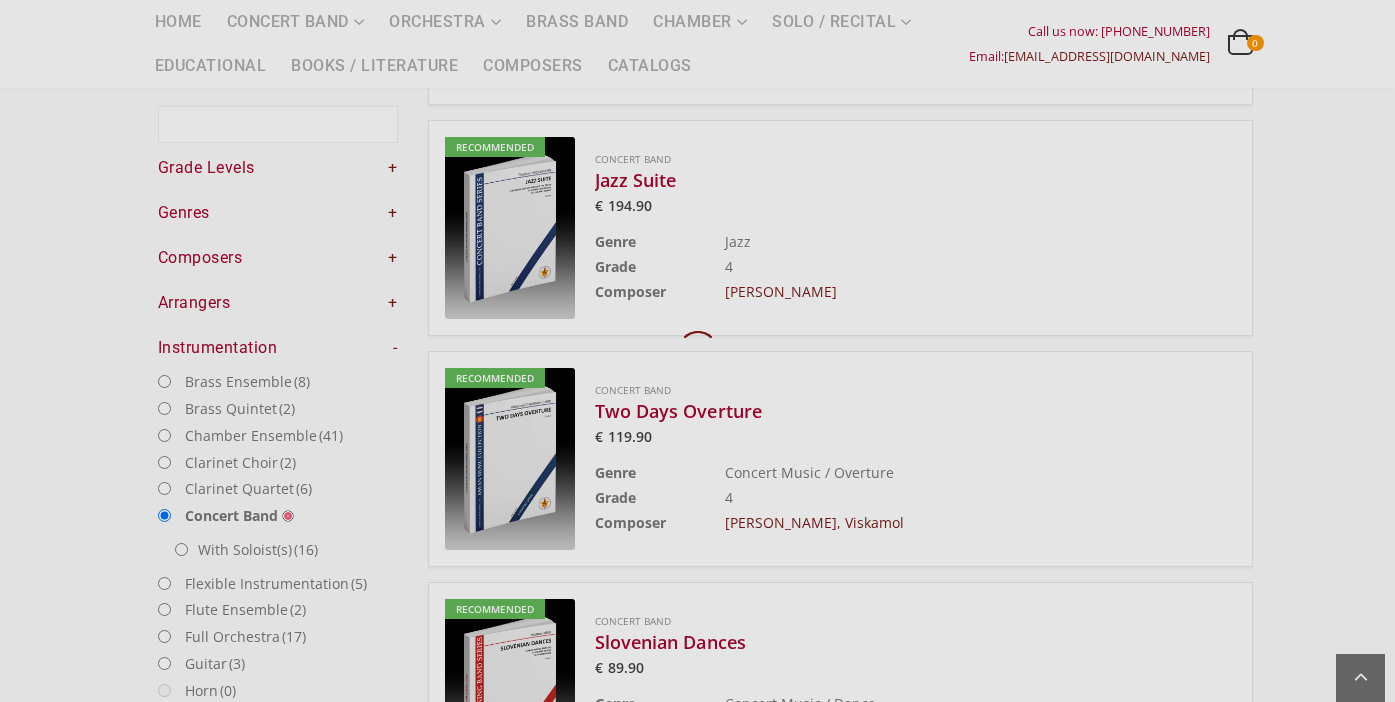 scroll, scrollTop: 169, scrollLeft: 0, axis: vertical 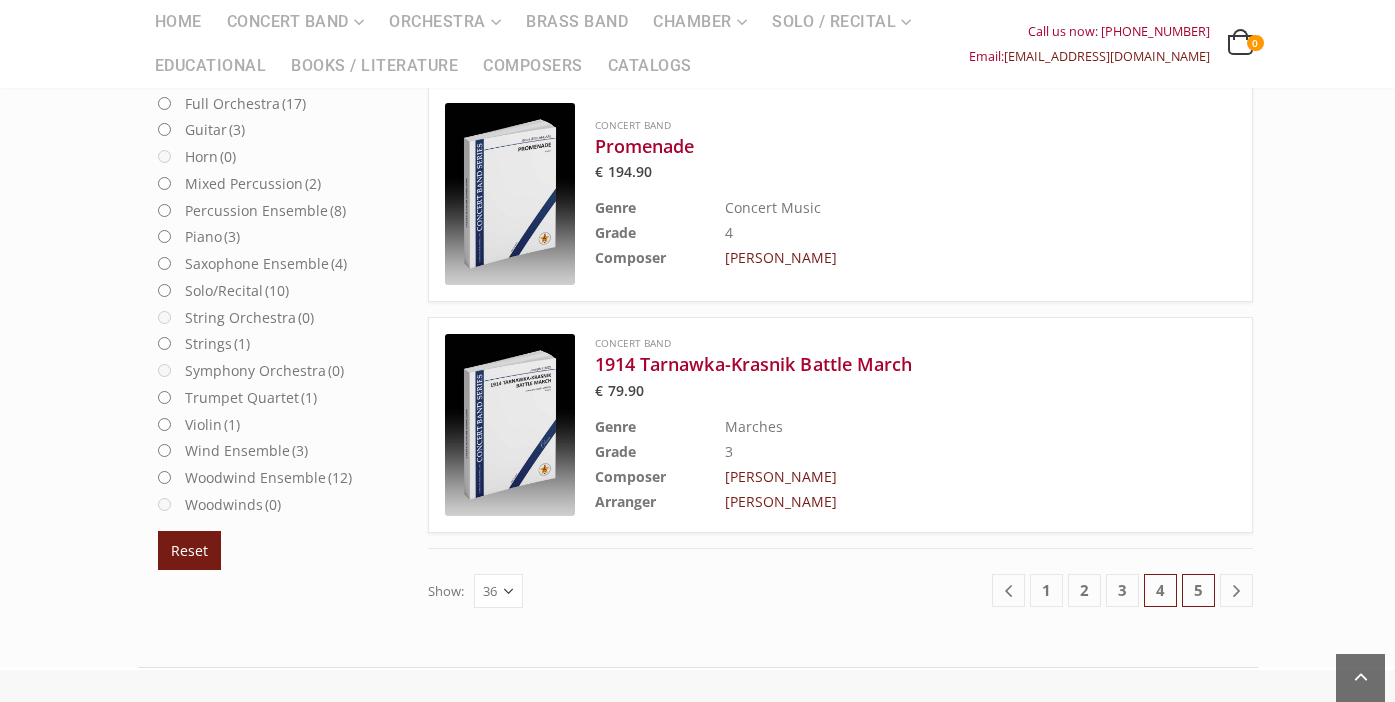 click on "5" at bounding box center [1198, 590] 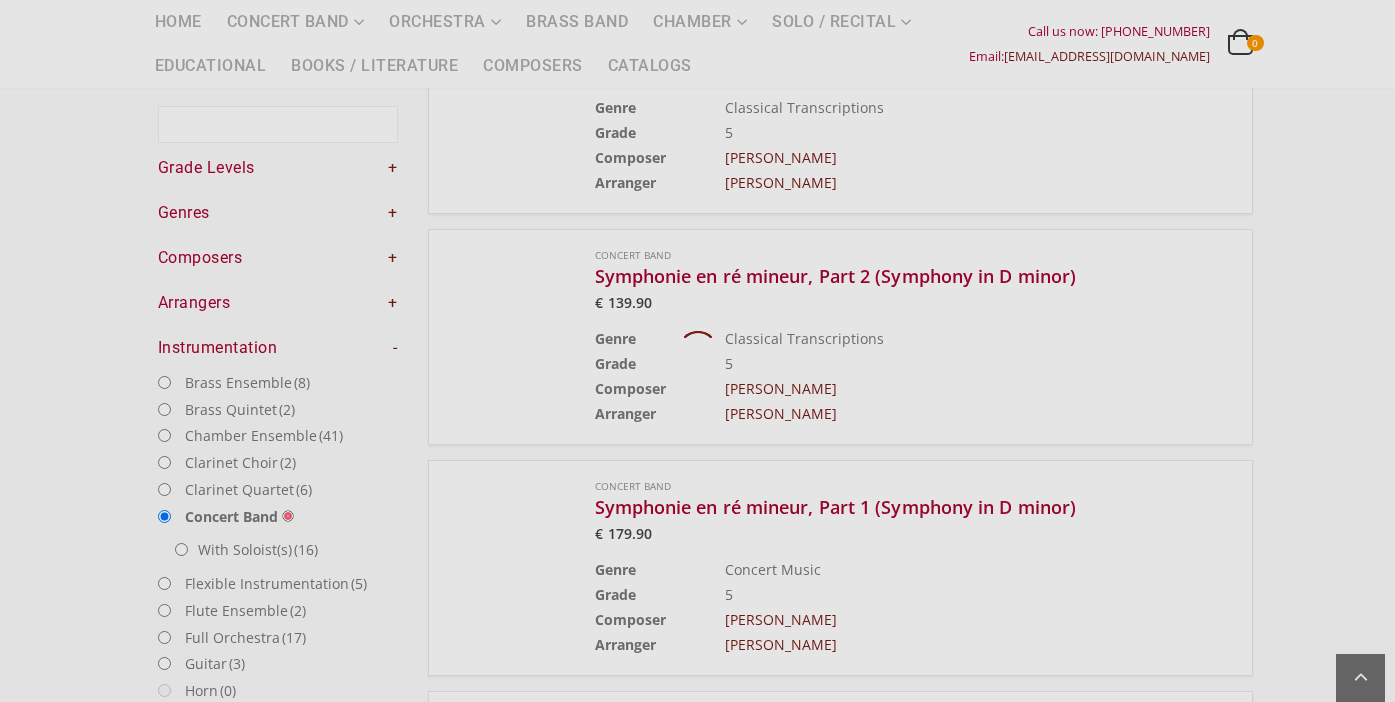 scroll, scrollTop: 169, scrollLeft: 0, axis: vertical 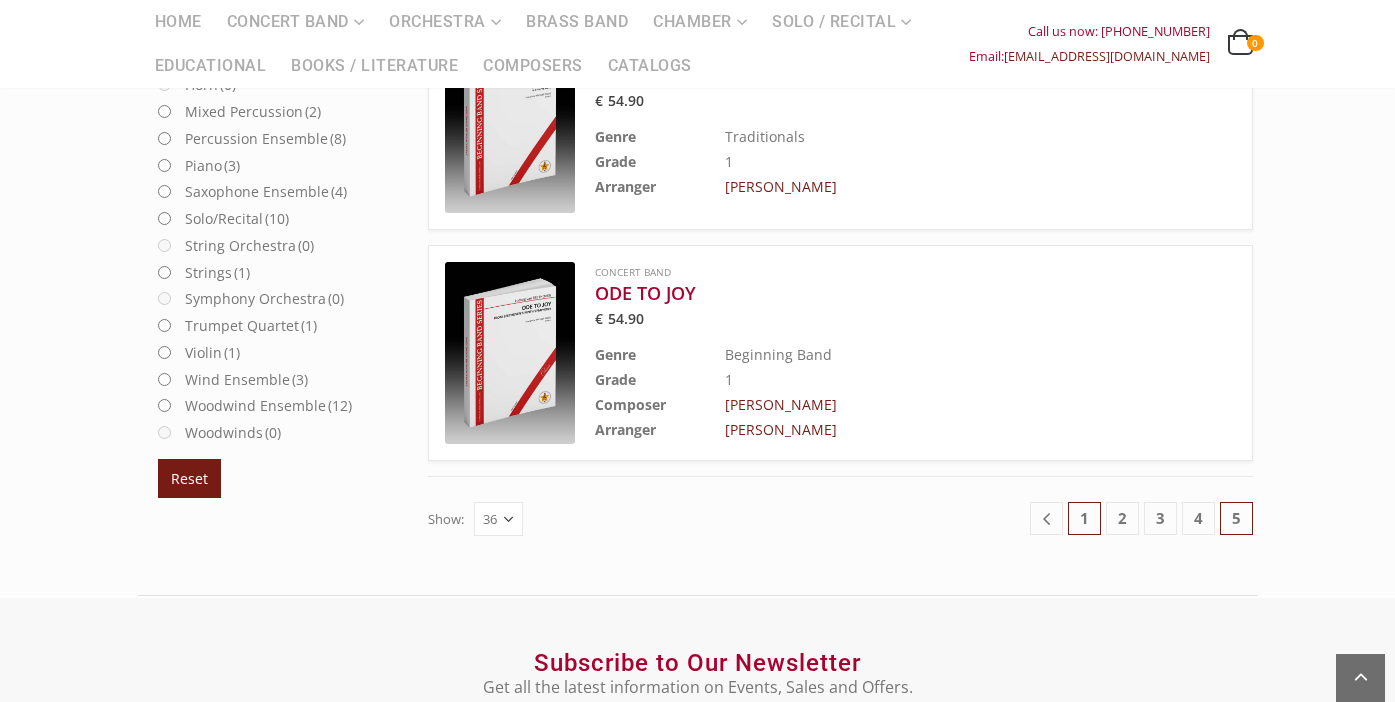 click on "1" at bounding box center (1084, 518) 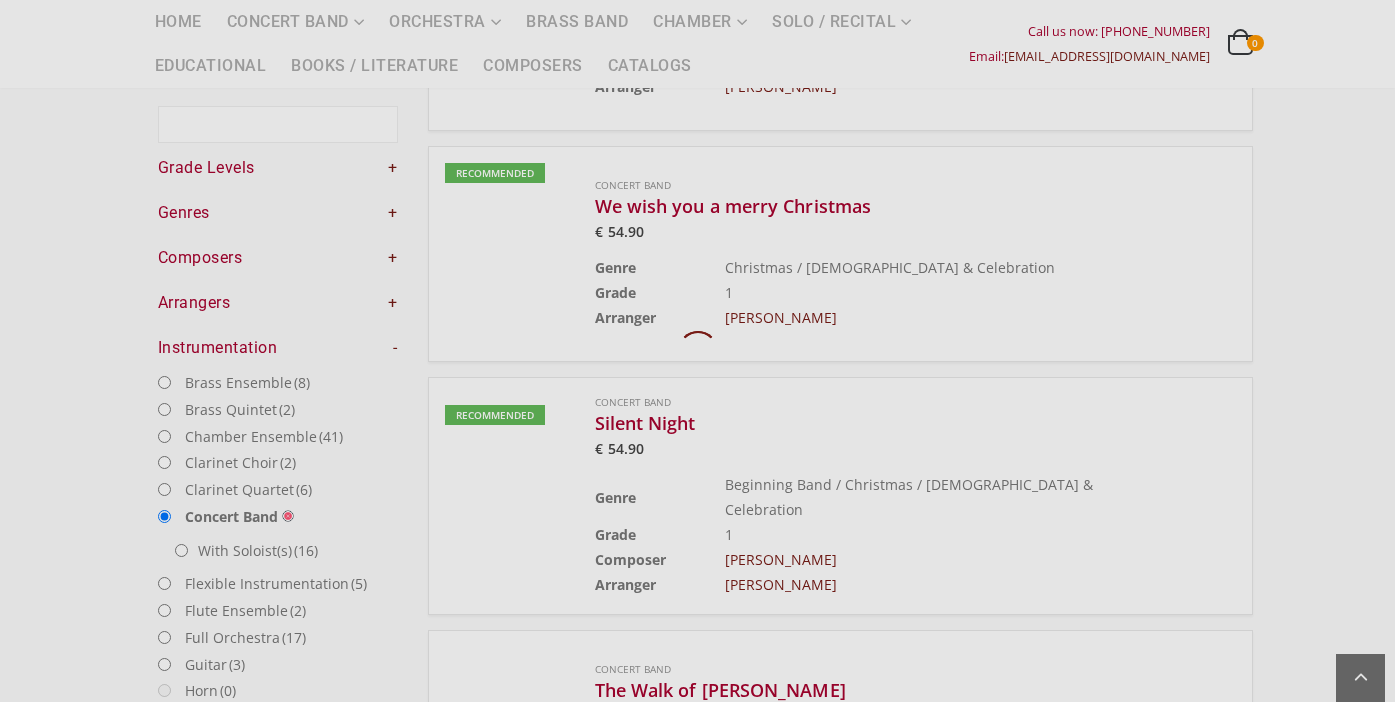 scroll, scrollTop: 169, scrollLeft: 0, axis: vertical 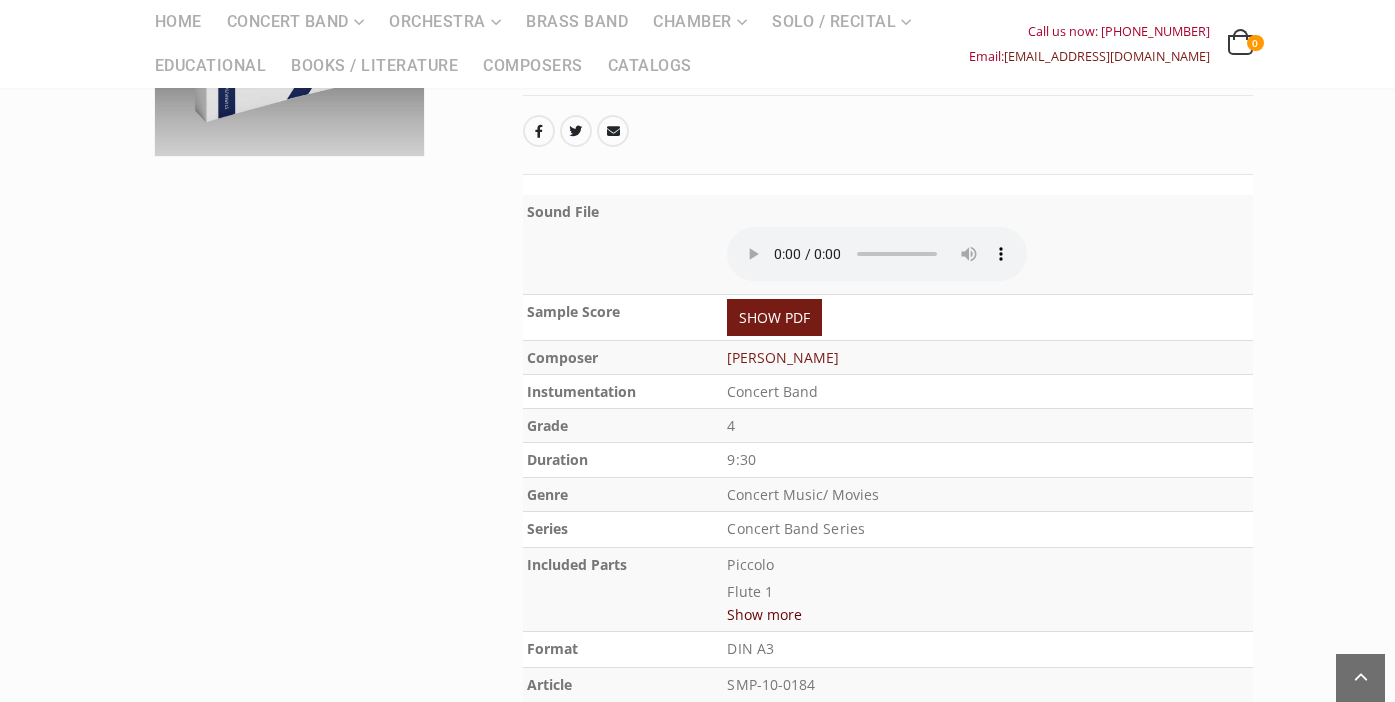 type 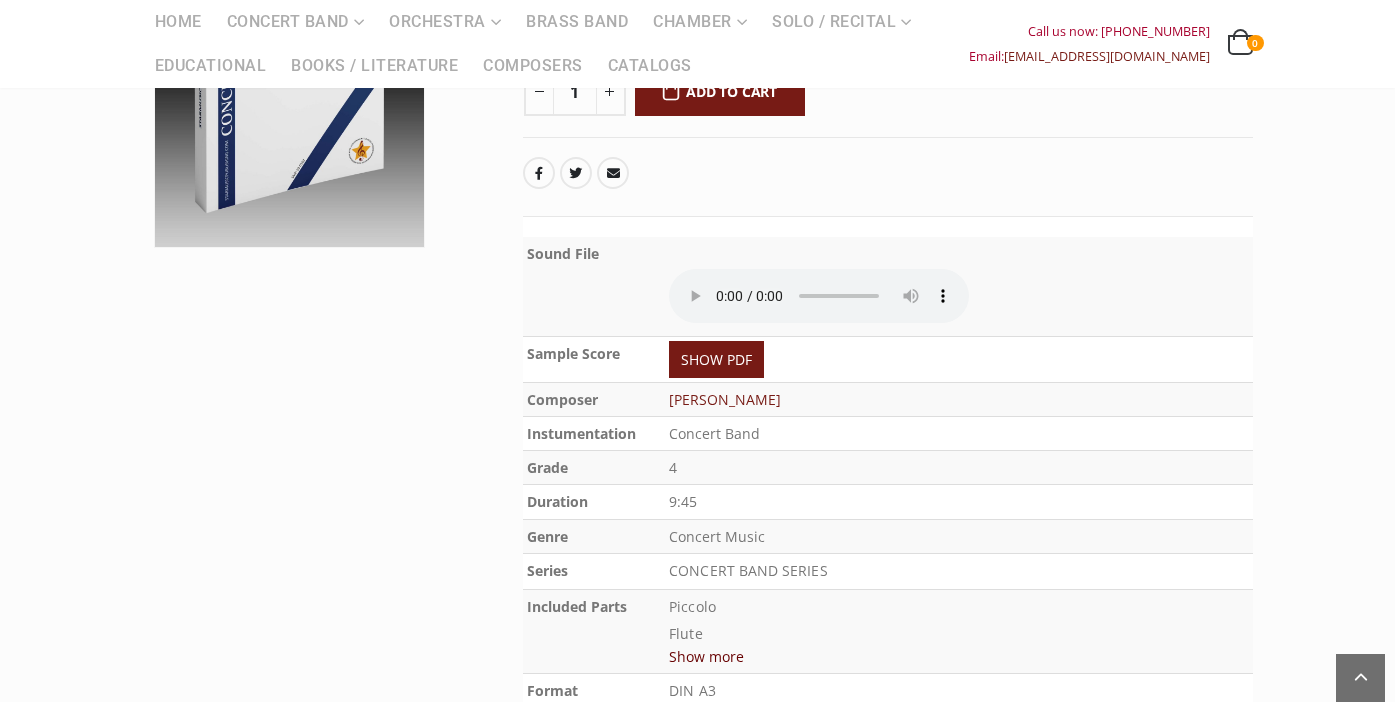 scroll, scrollTop: 453, scrollLeft: 0, axis: vertical 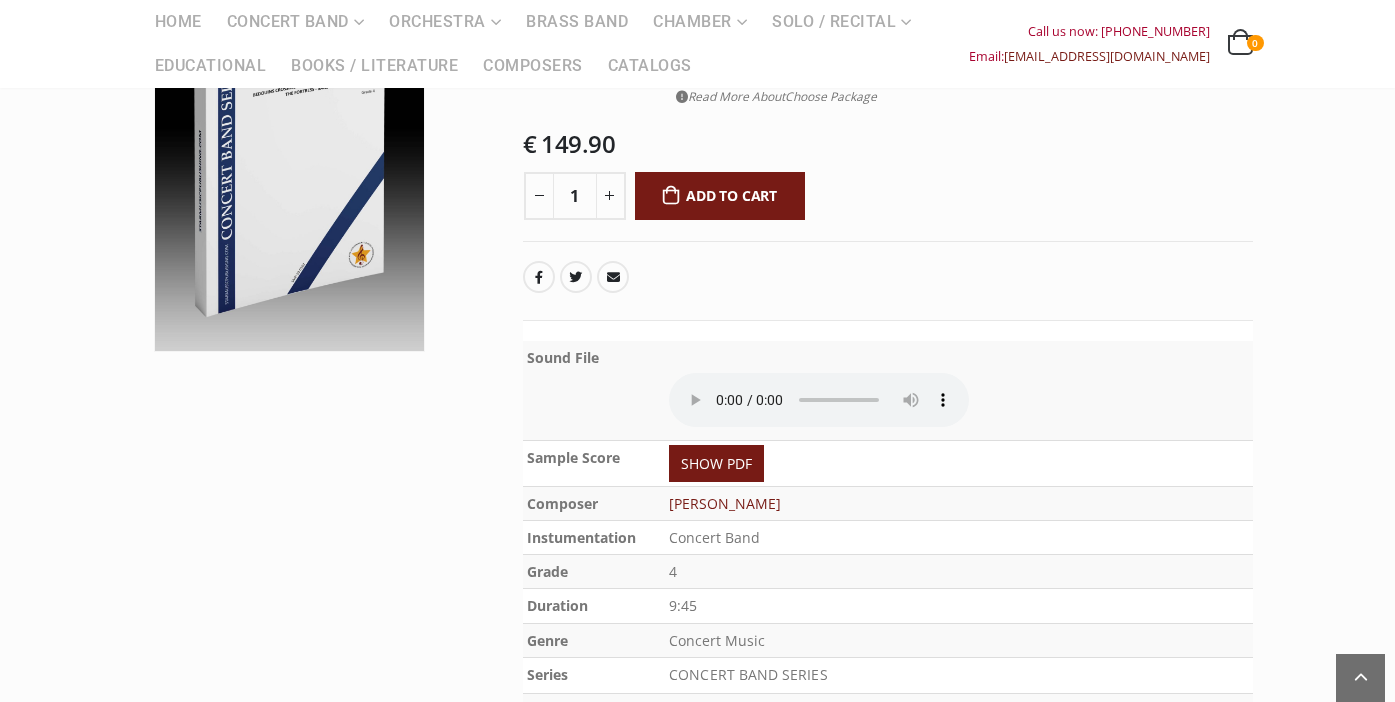 type 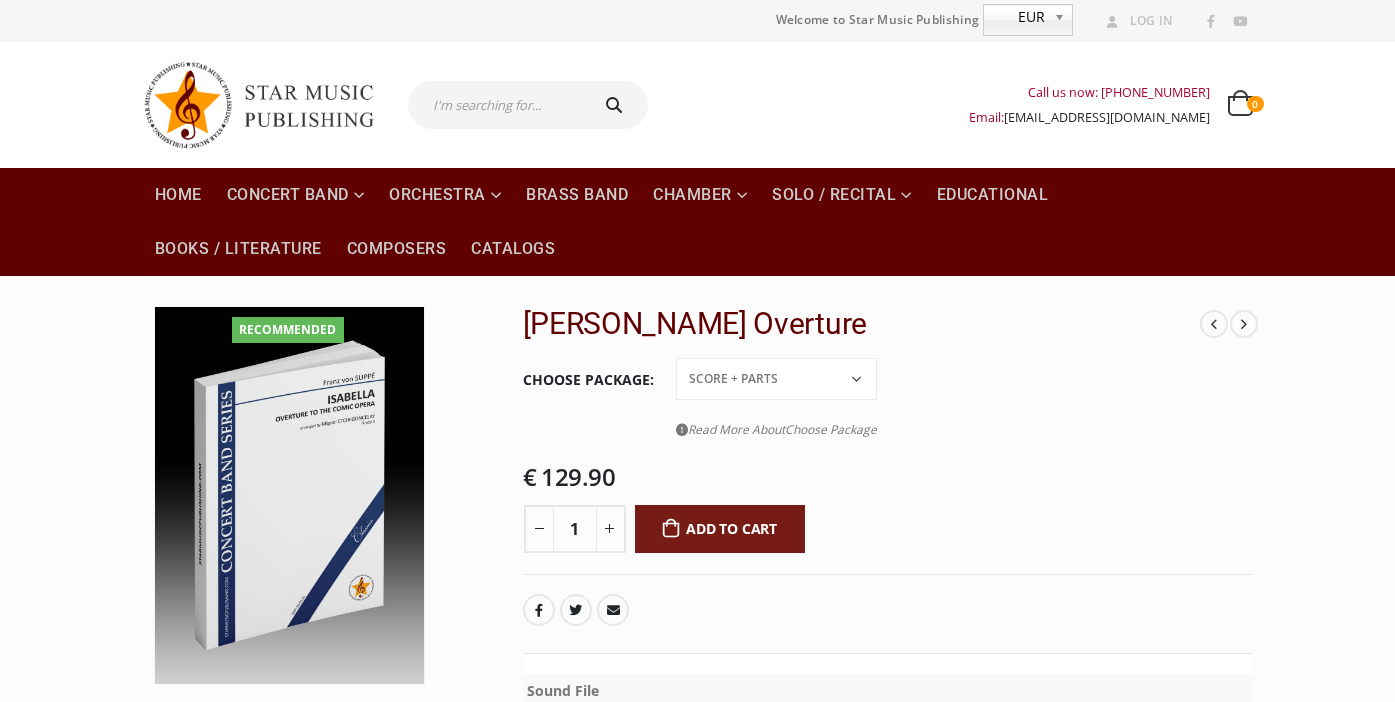 scroll, scrollTop: 0, scrollLeft: 0, axis: both 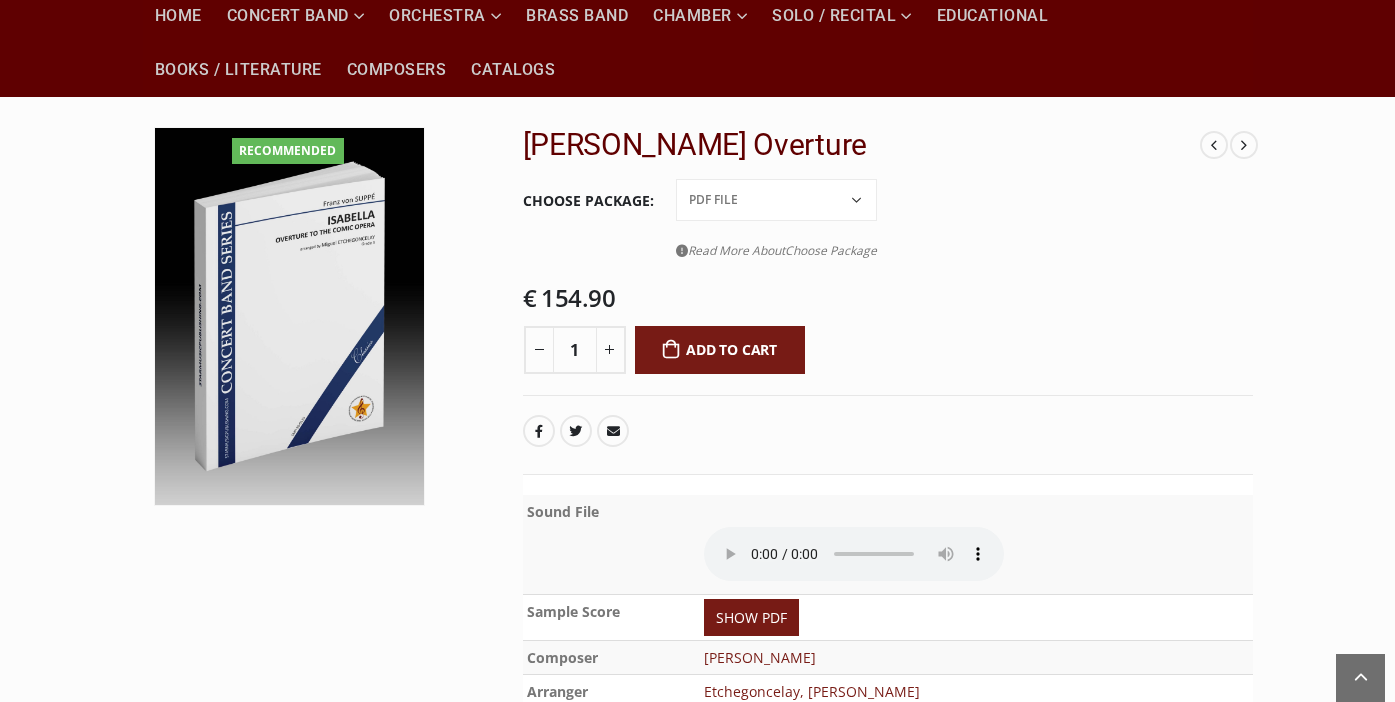 select on "pdf-file" 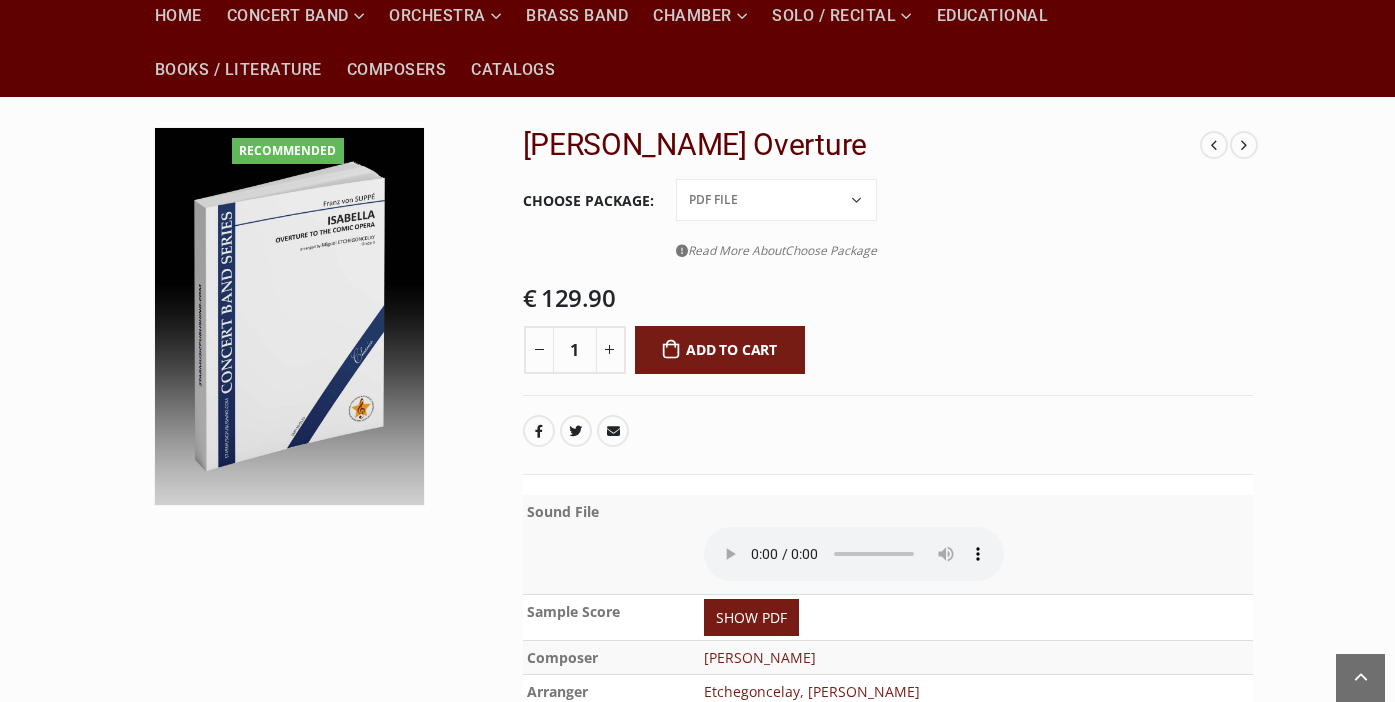 type 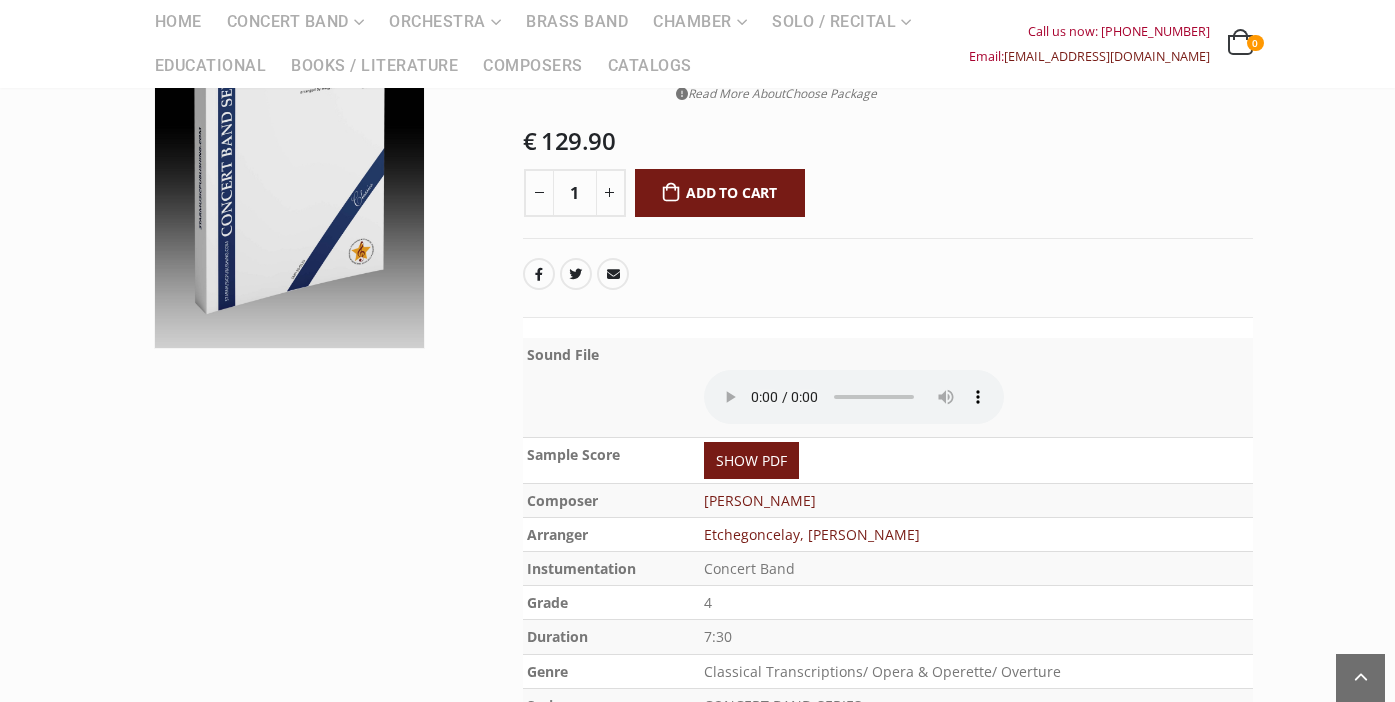 scroll, scrollTop: 0, scrollLeft: 0, axis: both 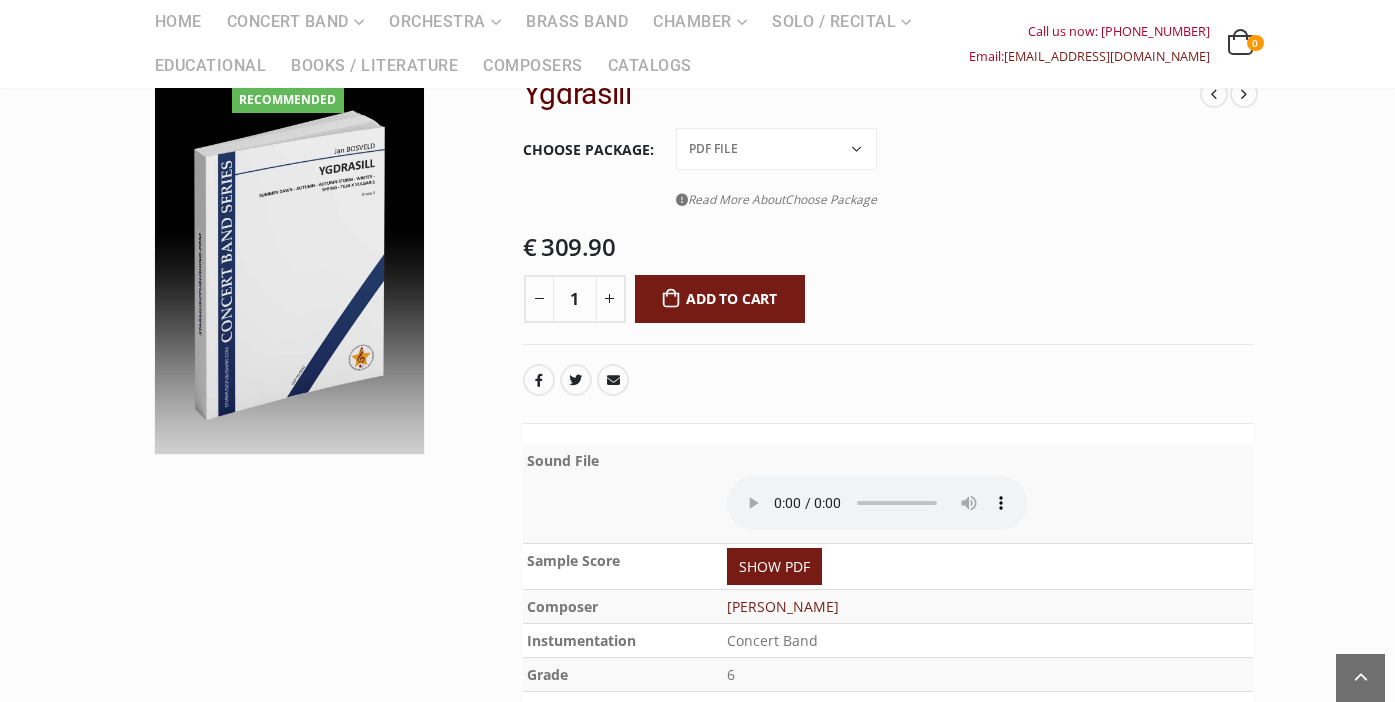 select on "pdf-file" 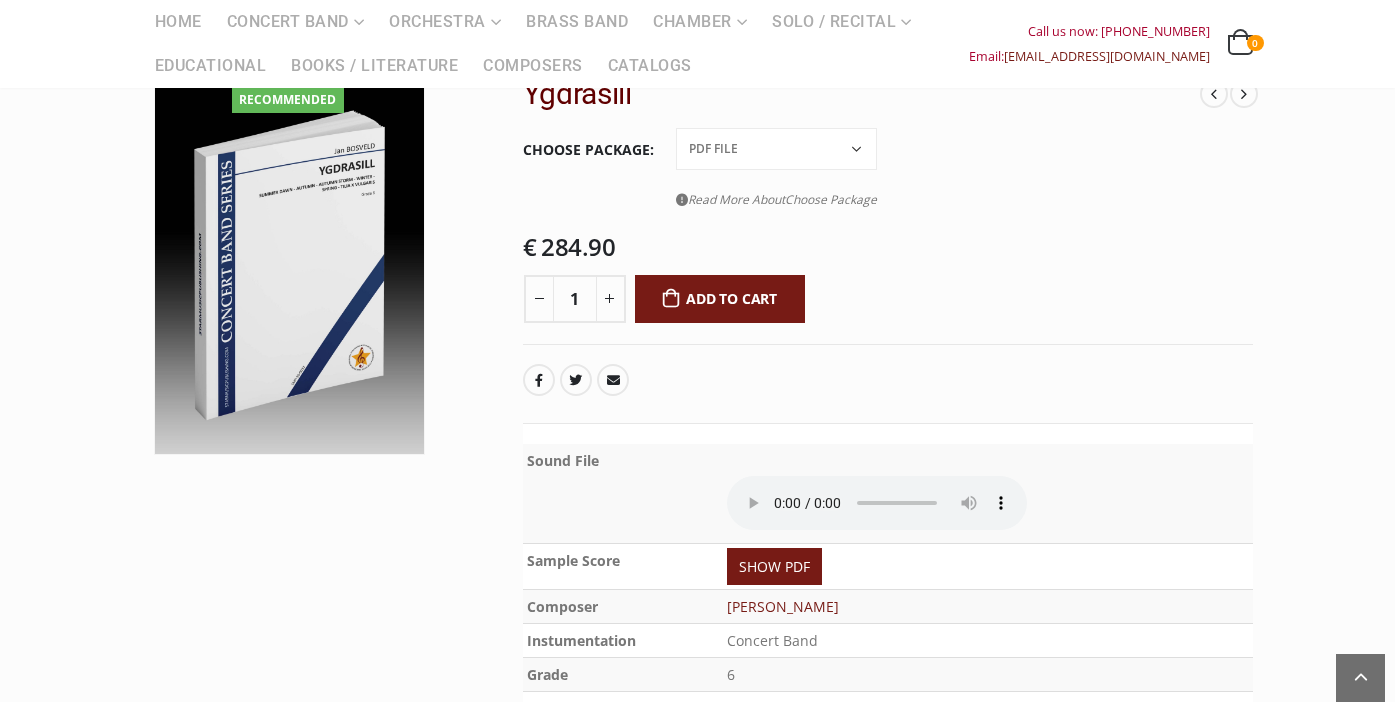 type 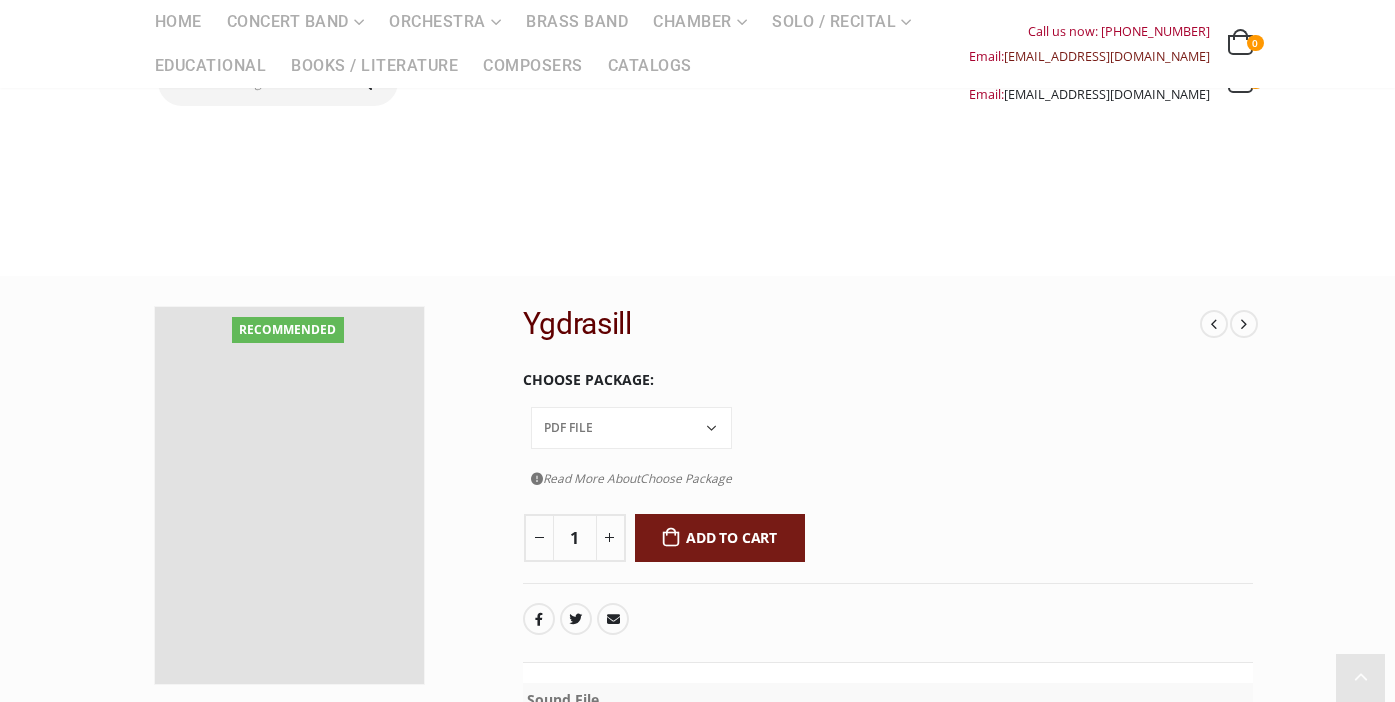 scroll, scrollTop: 230, scrollLeft: 0, axis: vertical 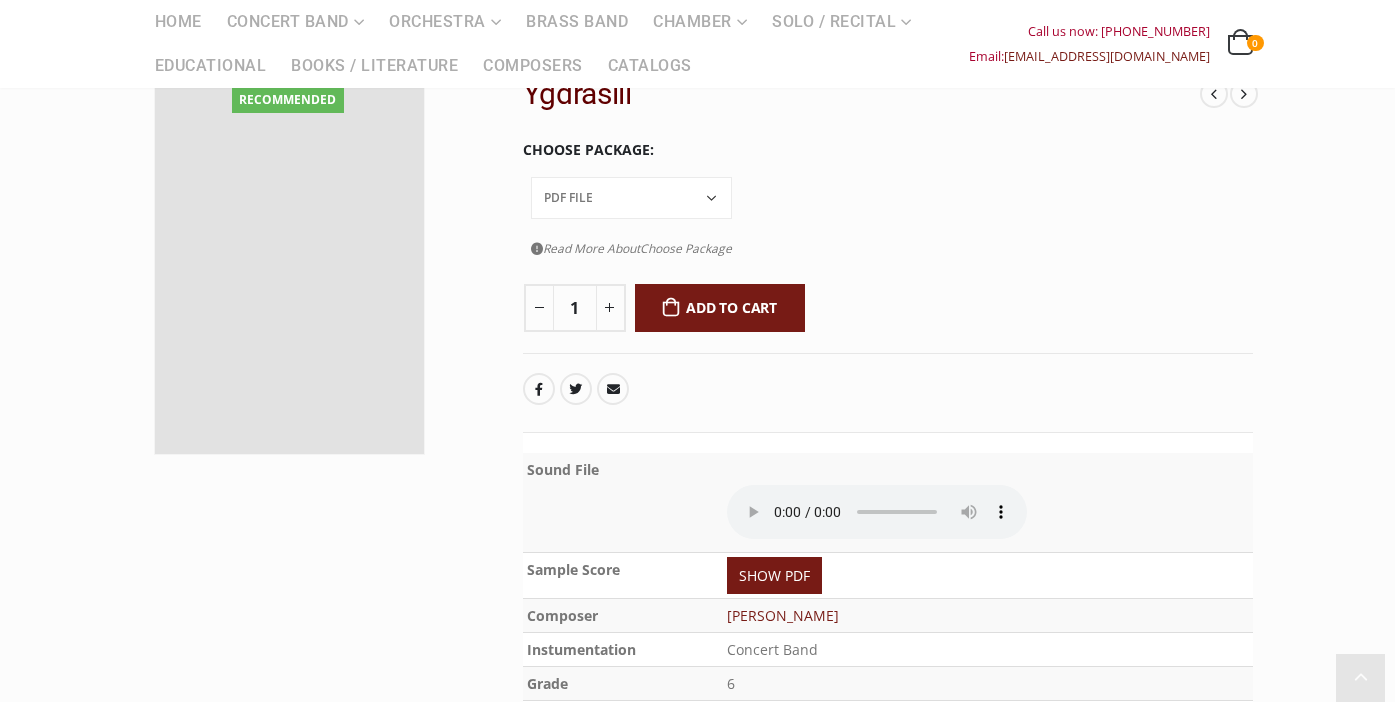 select on "pdf-file" 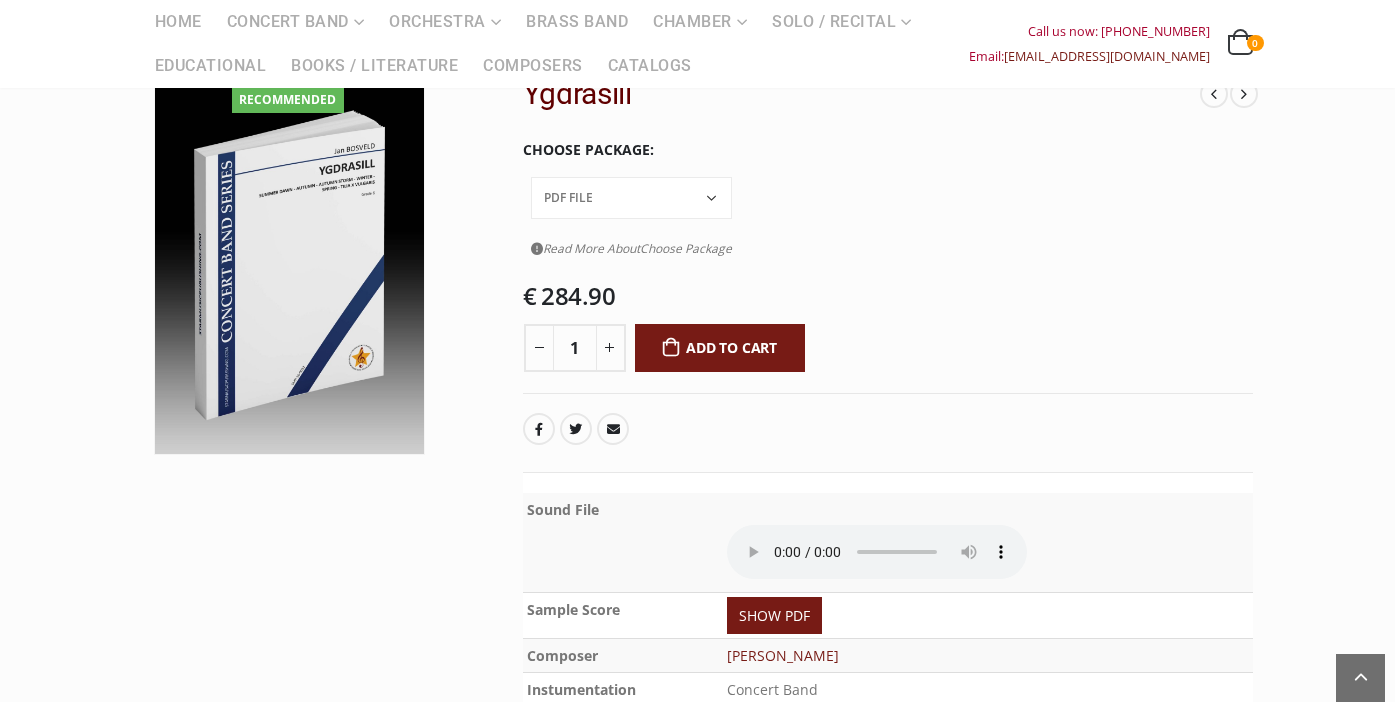 type 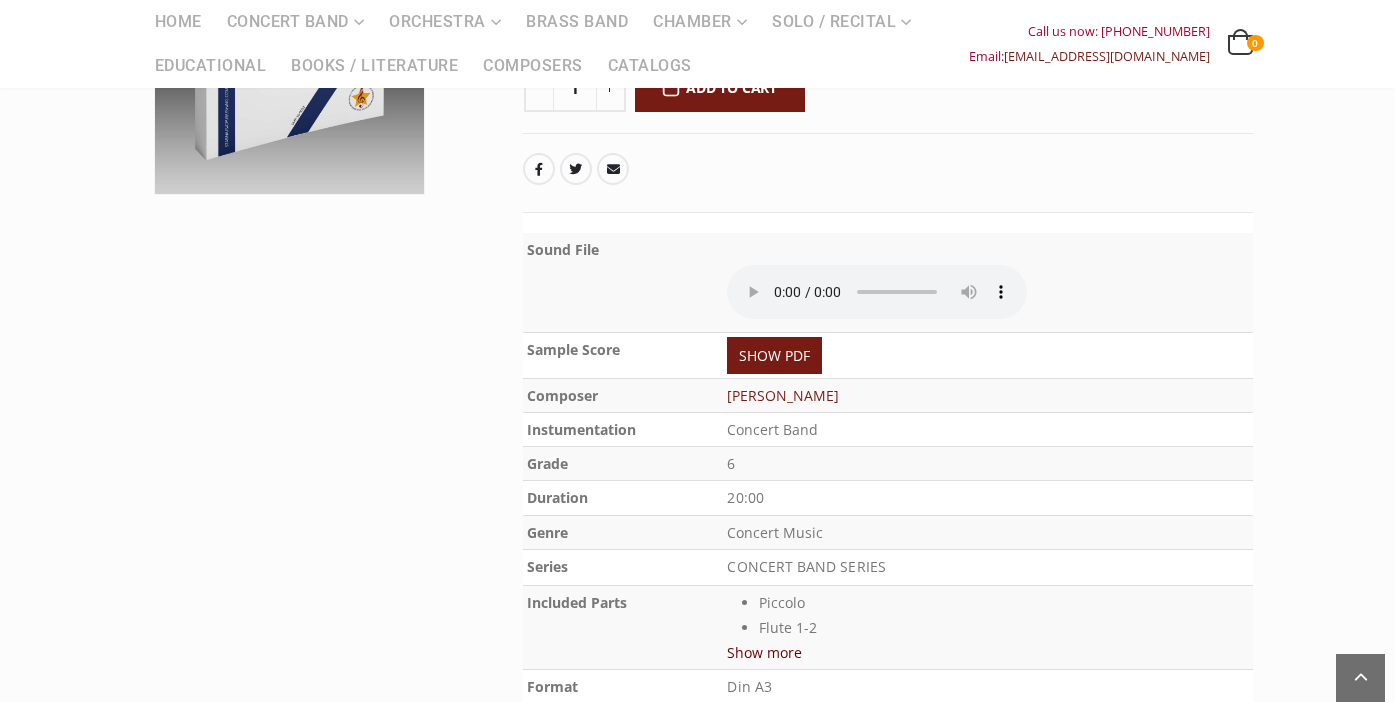 scroll, scrollTop: 515, scrollLeft: 0, axis: vertical 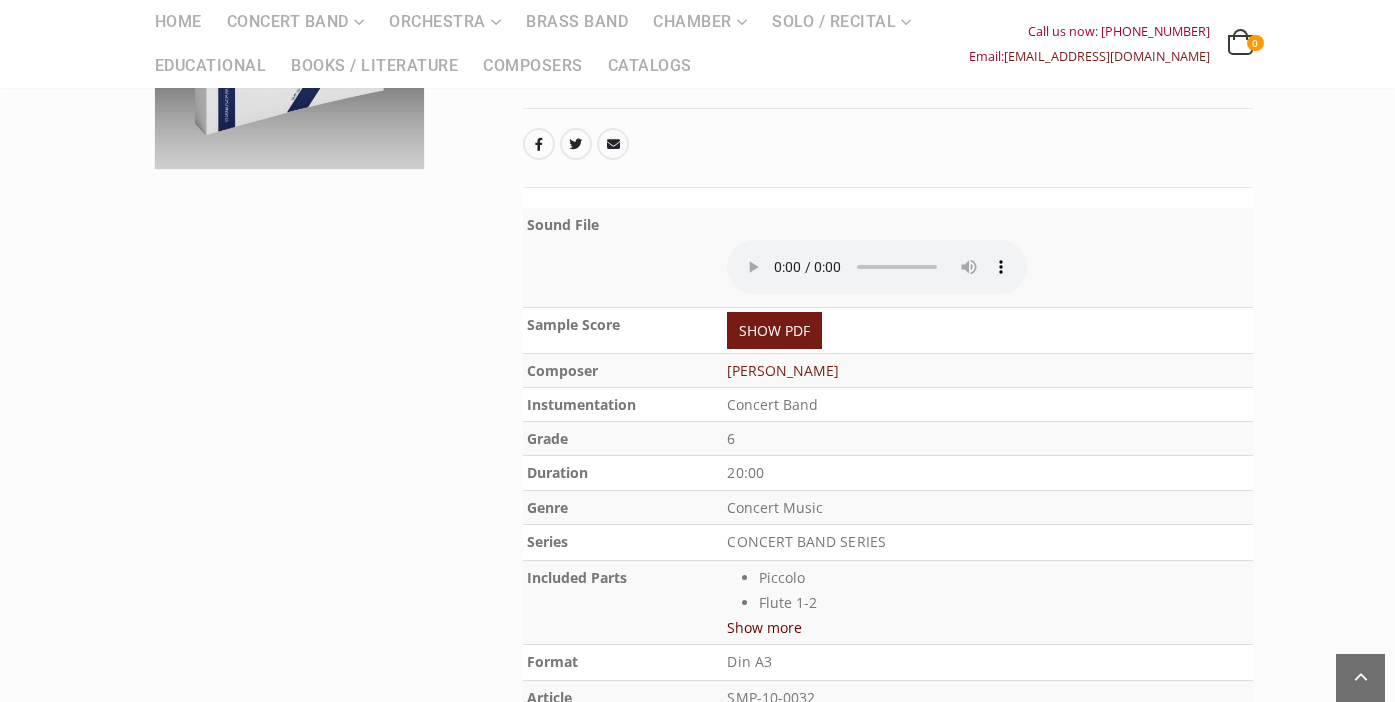 click on "Show more" at bounding box center (764, 627) 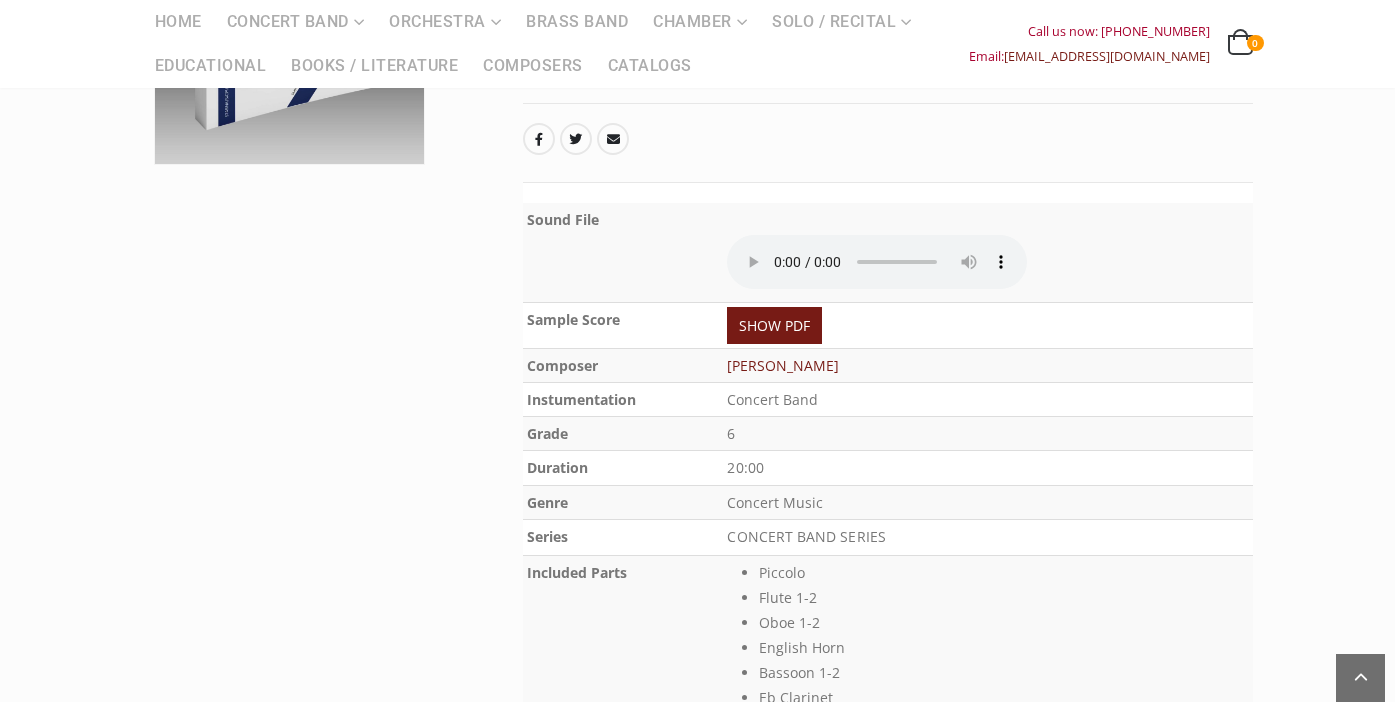 scroll, scrollTop: 474, scrollLeft: 0, axis: vertical 